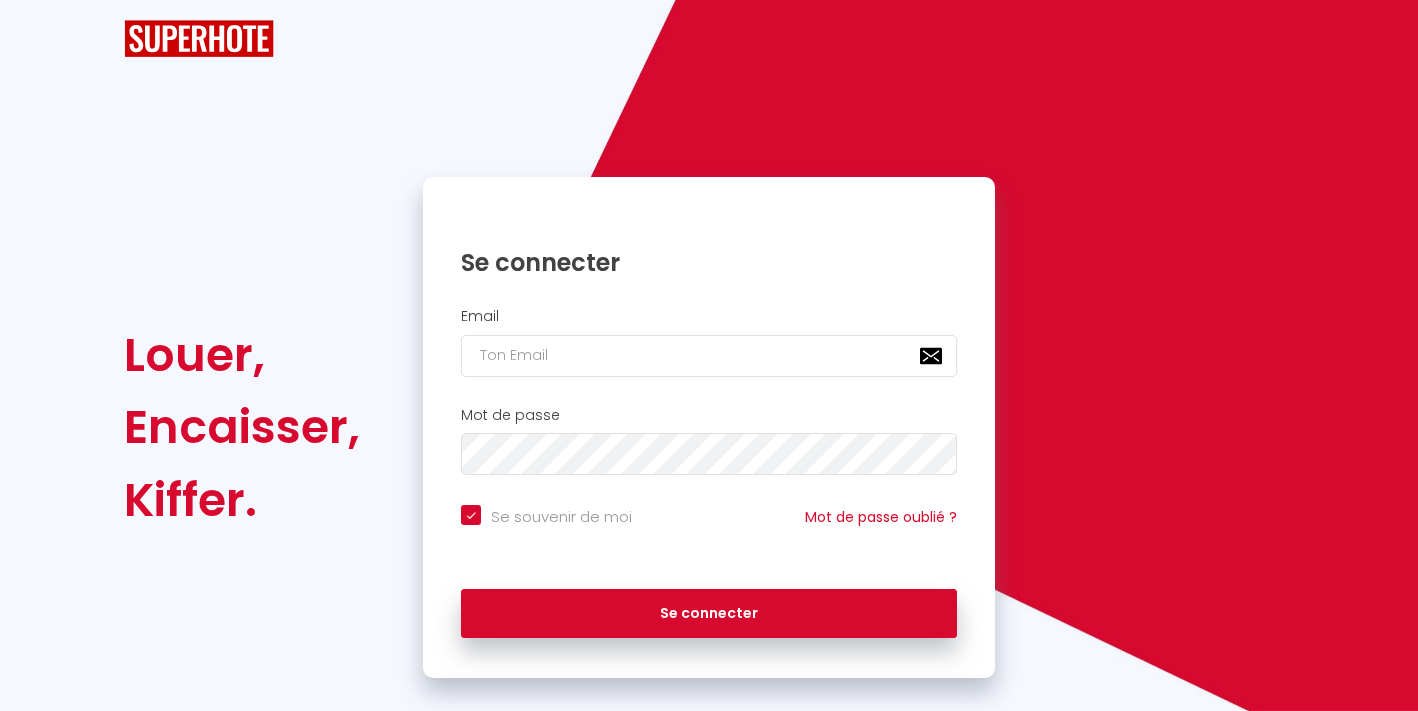 scroll, scrollTop: 0, scrollLeft: 0, axis: both 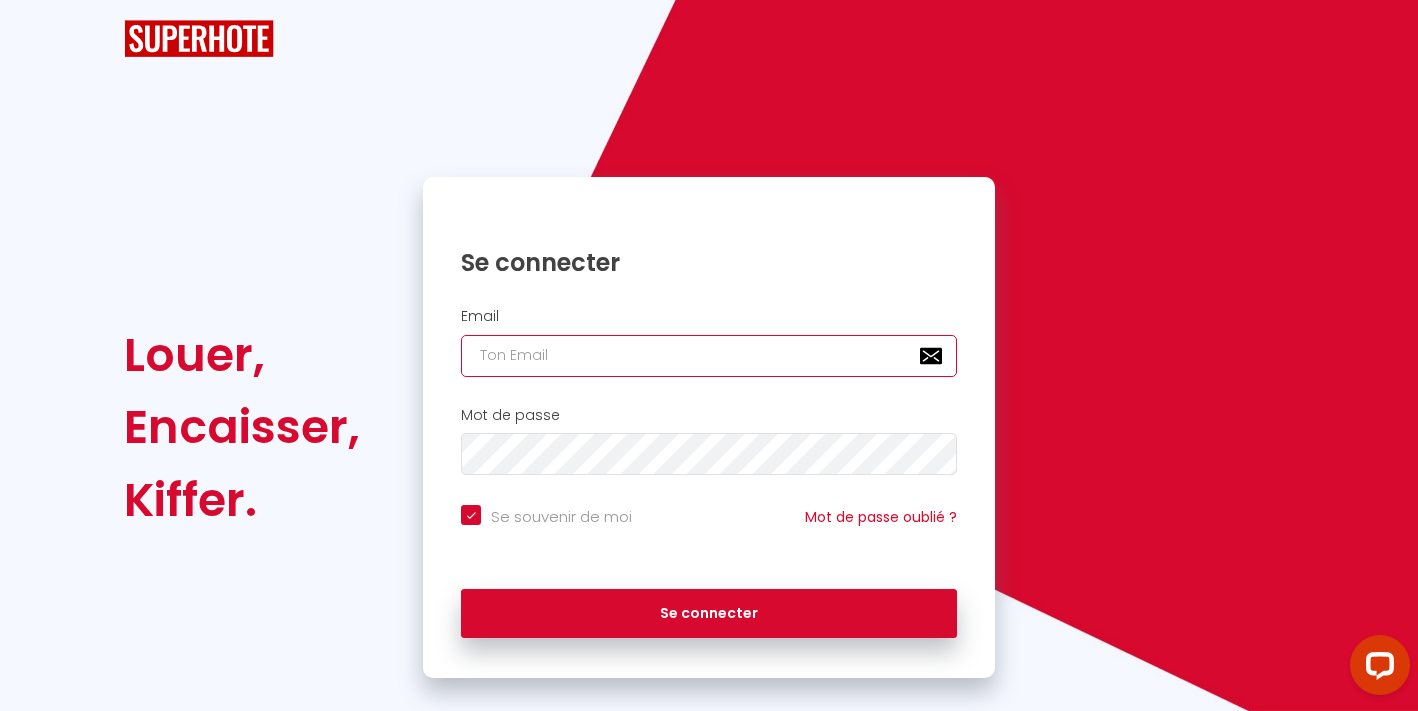 click at bounding box center [709, 356] 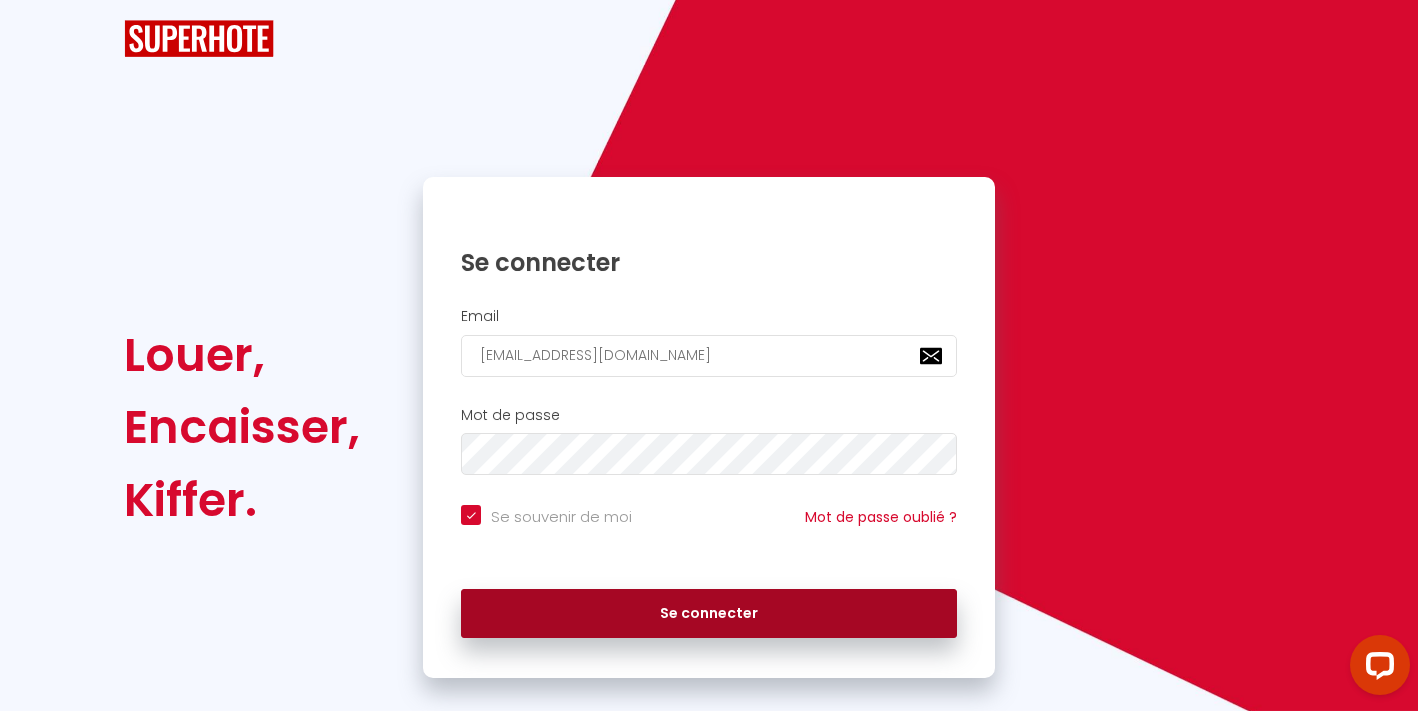 click on "Se connecter" at bounding box center (709, 614) 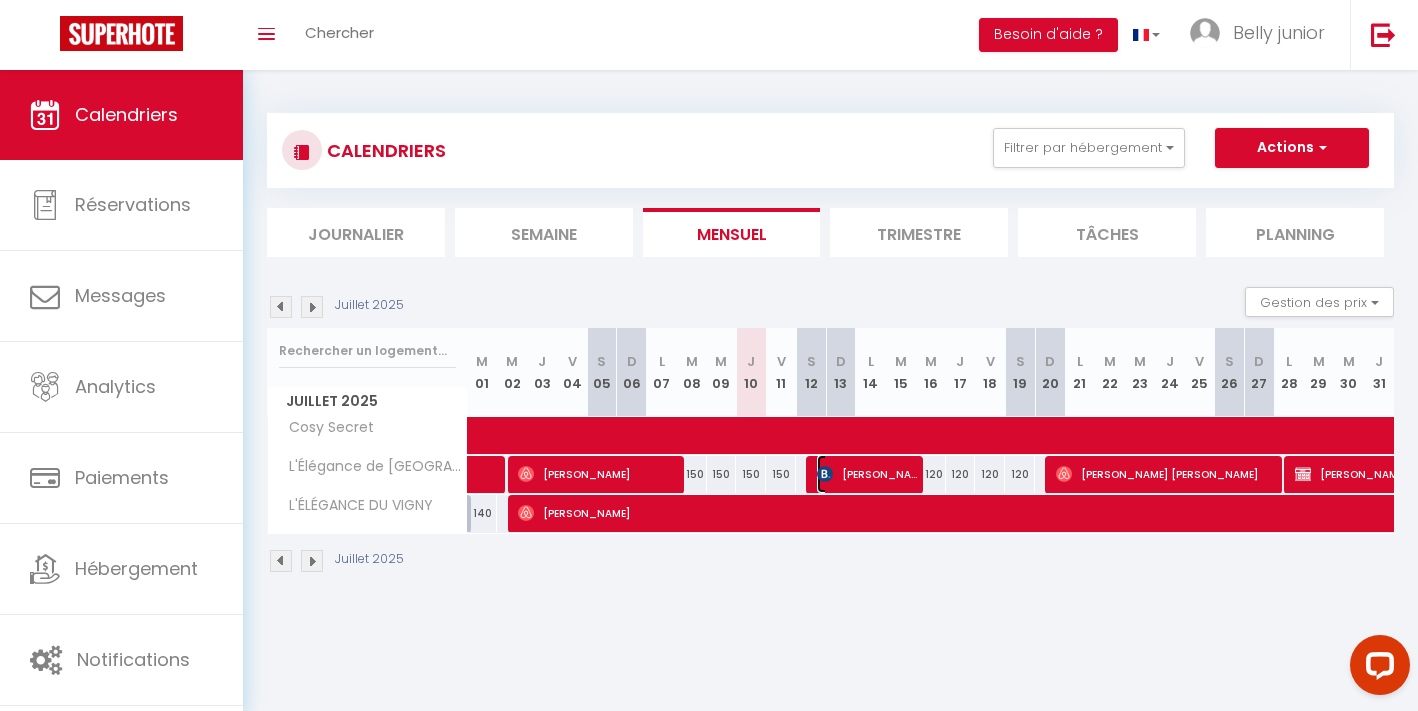 click on "Maciej Bartnicki" at bounding box center [867, 474] 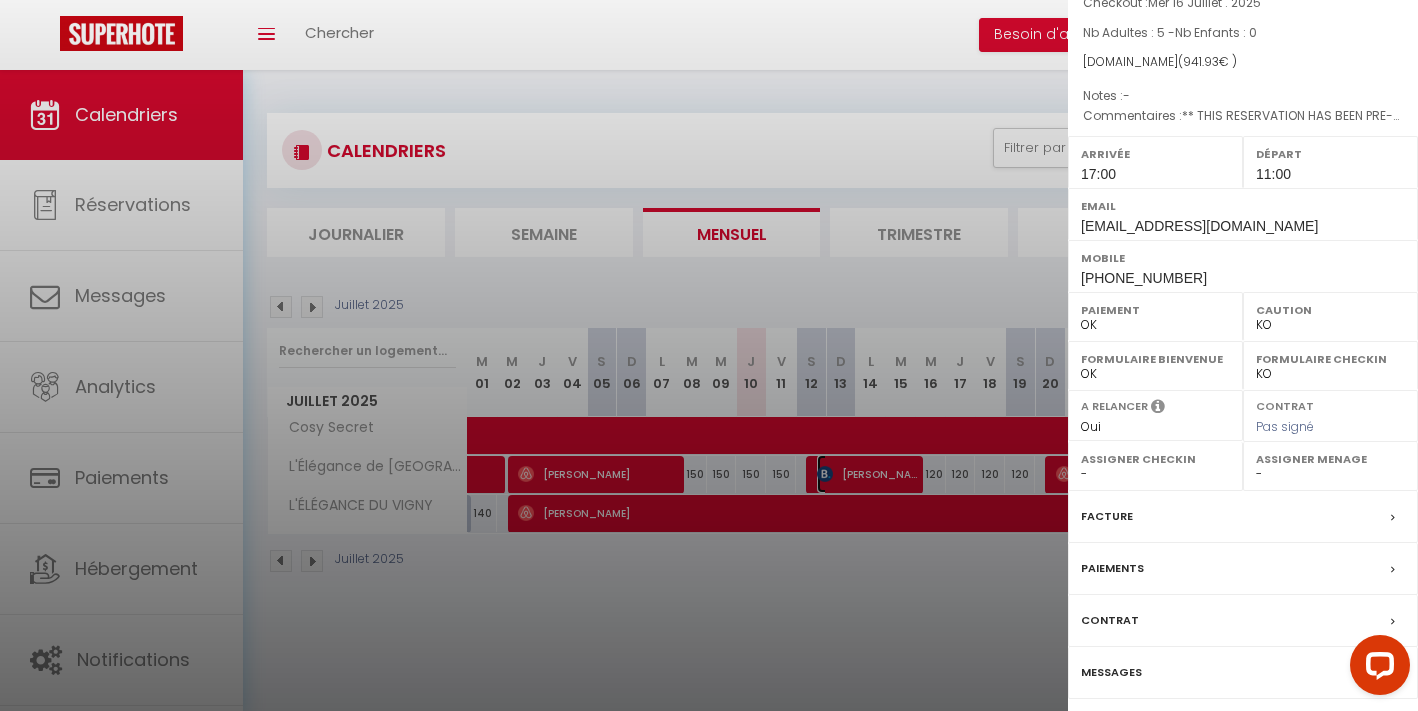 scroll, scrollTop: 220, scrollLeft: 0, axis: vertical 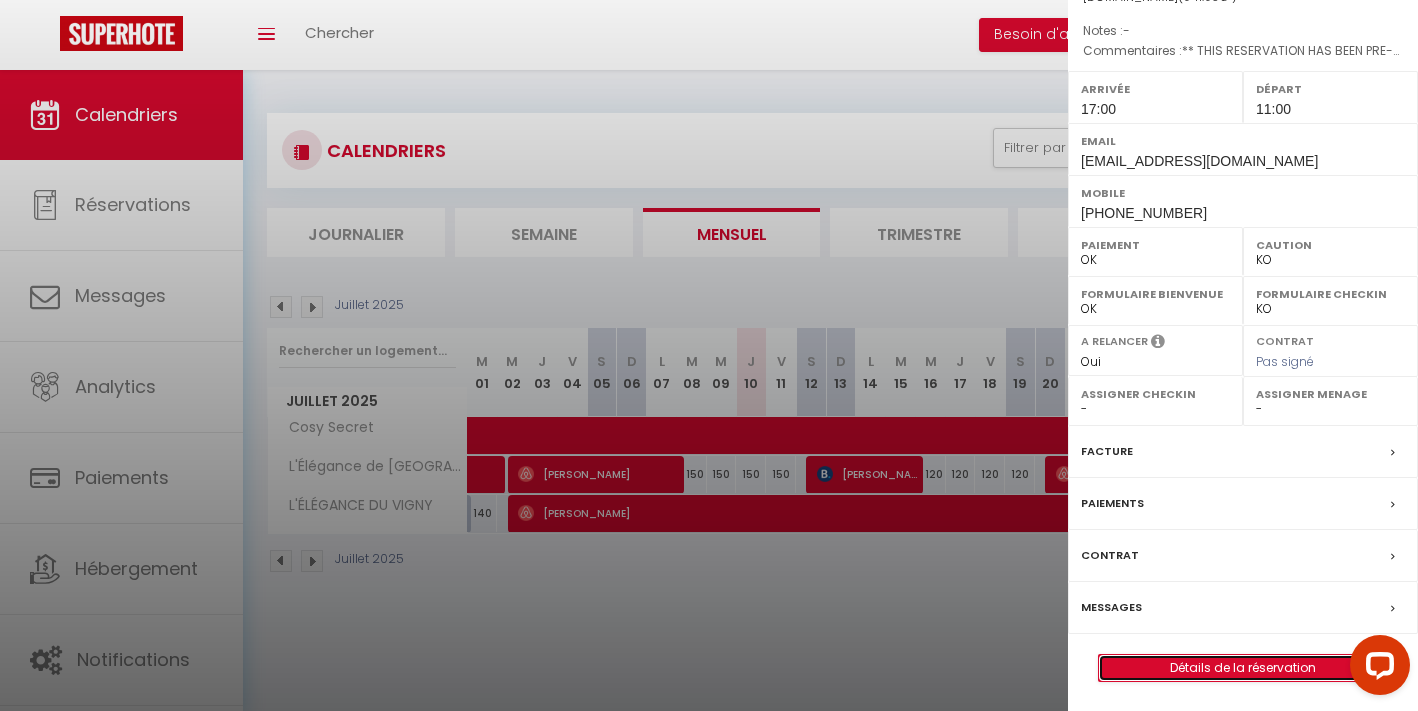 click on "Détails de la réservation" at bounding box center (1243, 668) 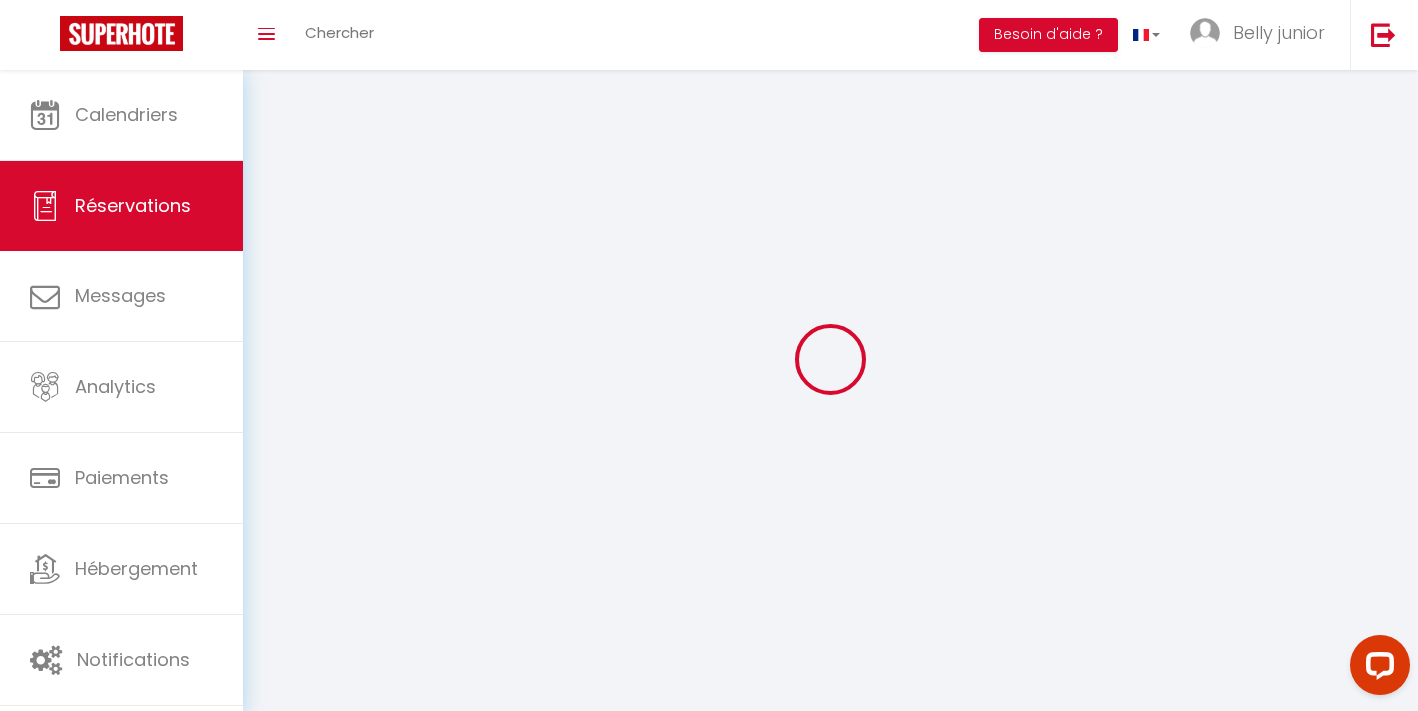 type on "Maciej" 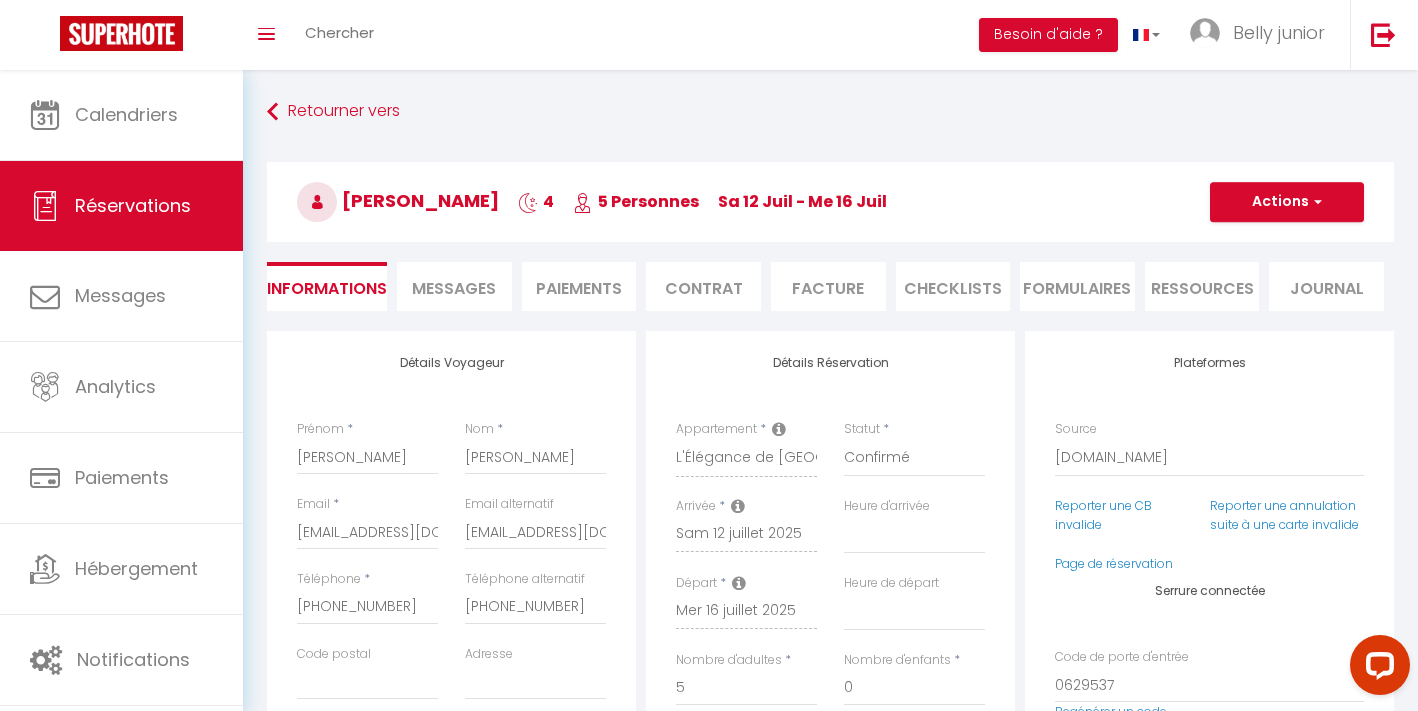 select 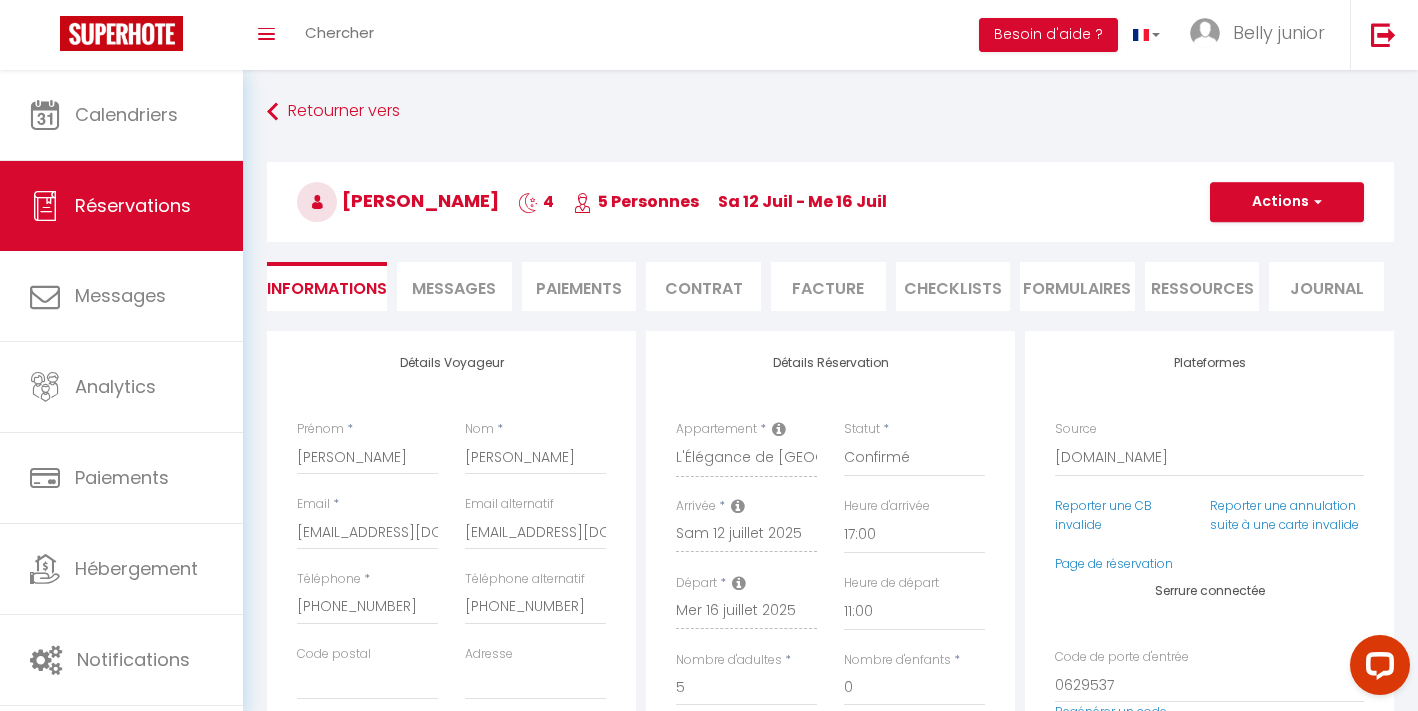 click on "Paiements" at bounding box center (579, 286) 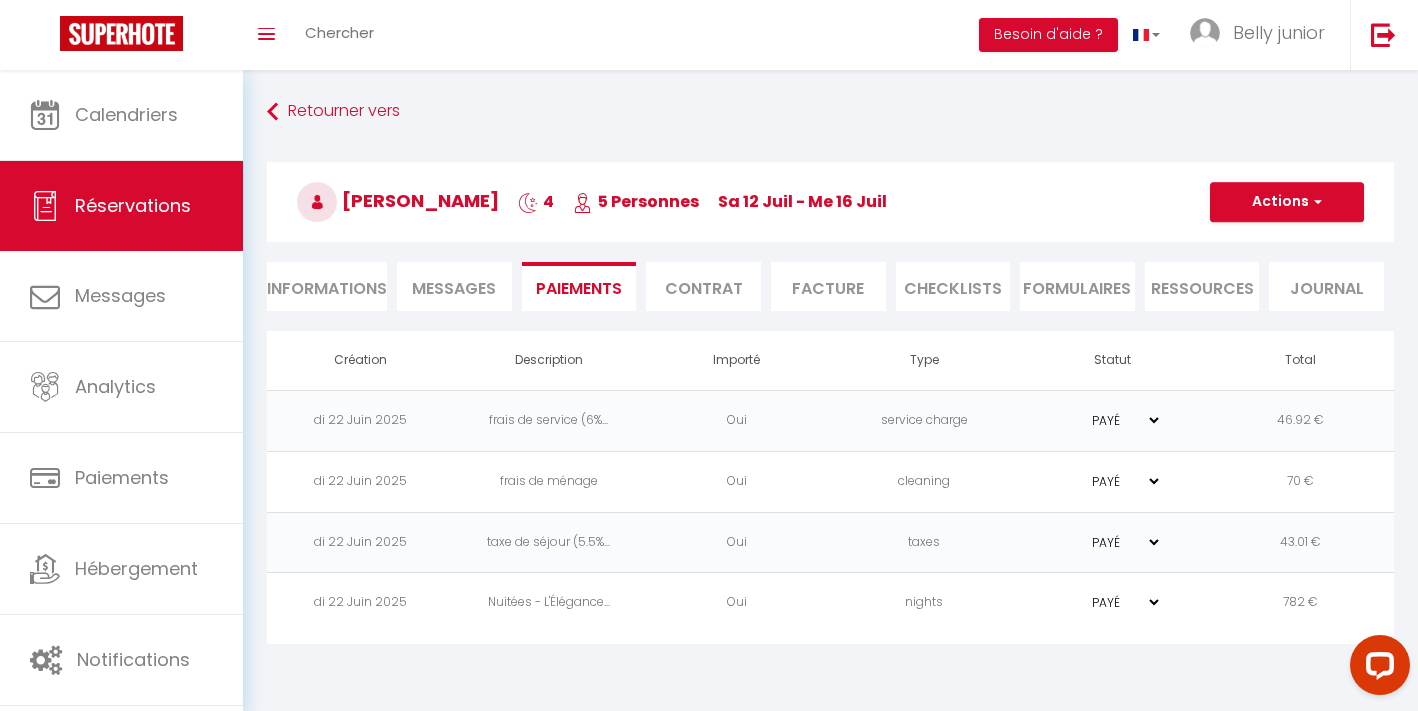 click on "Messages" at bounding box center (454, 288) 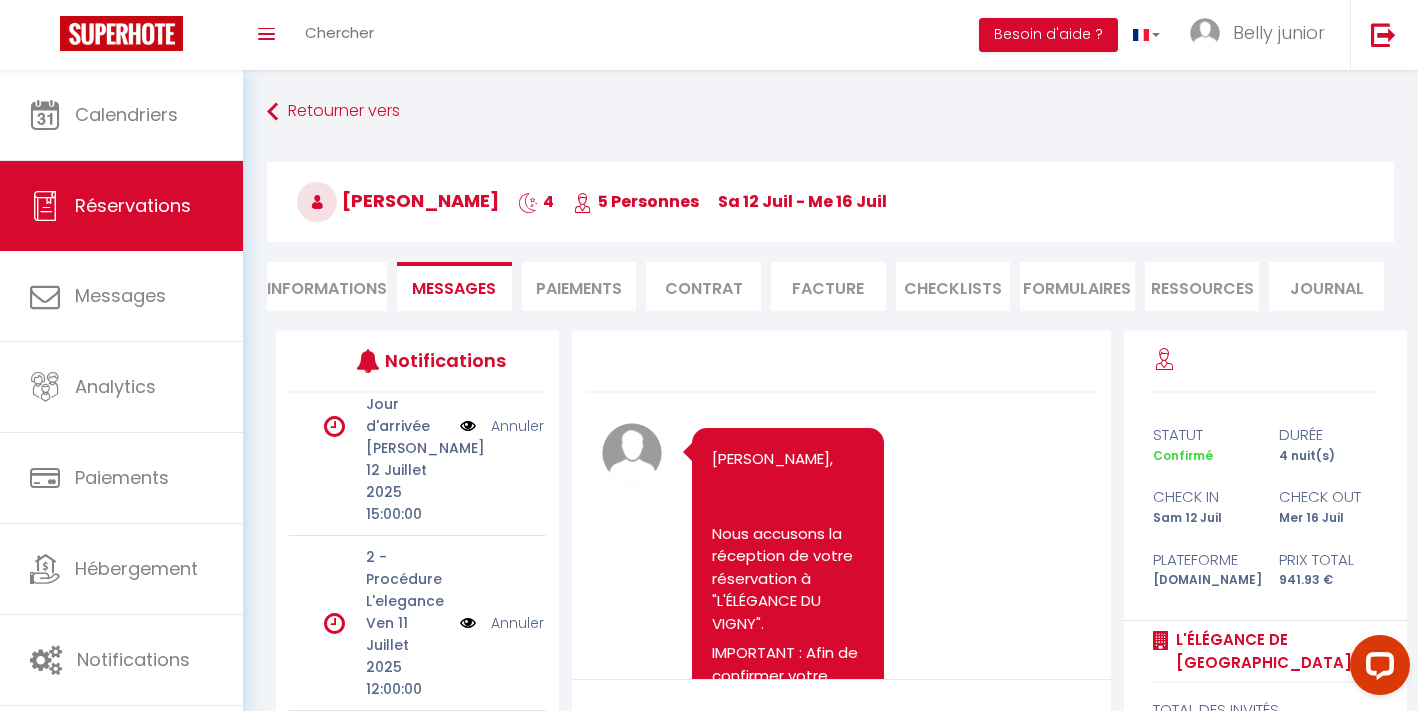 scroll, scrollTop: 724, scrollLeft: 0, axis: vertical 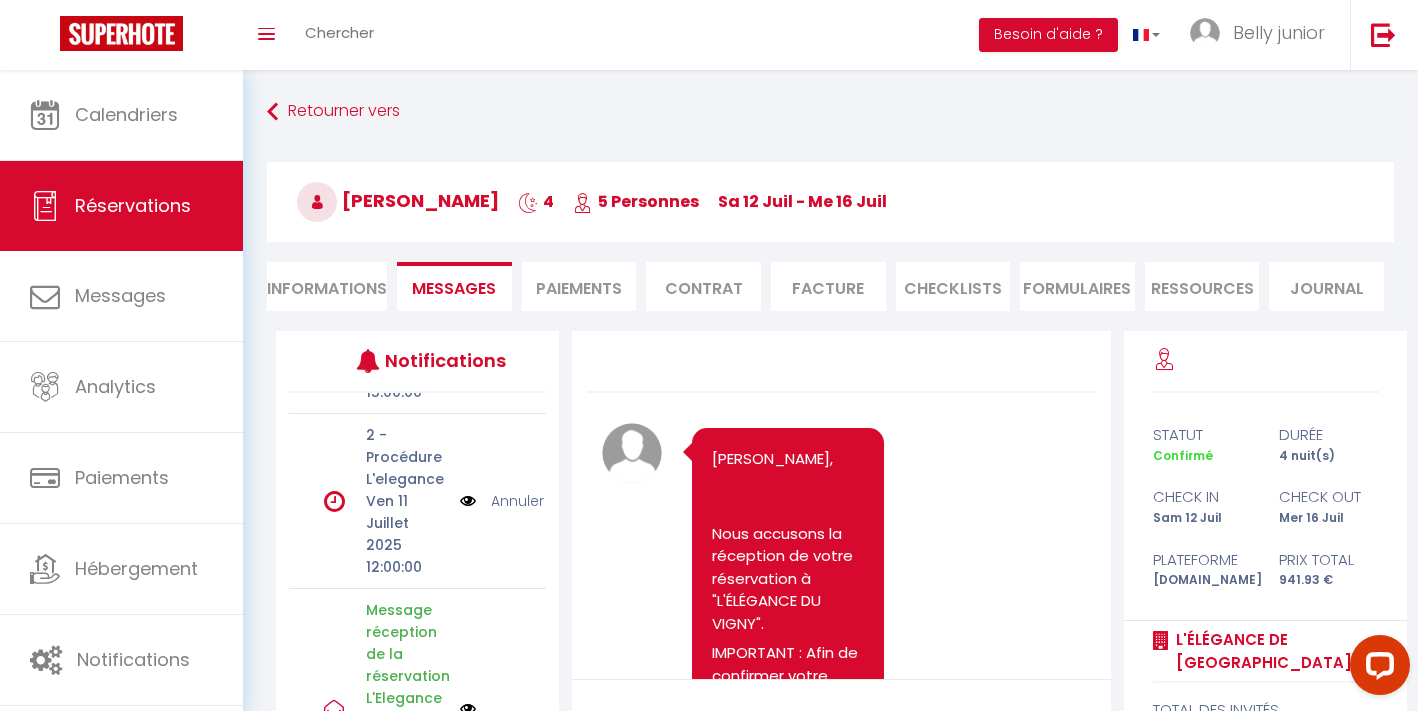 click at bounding box center (468, 501) 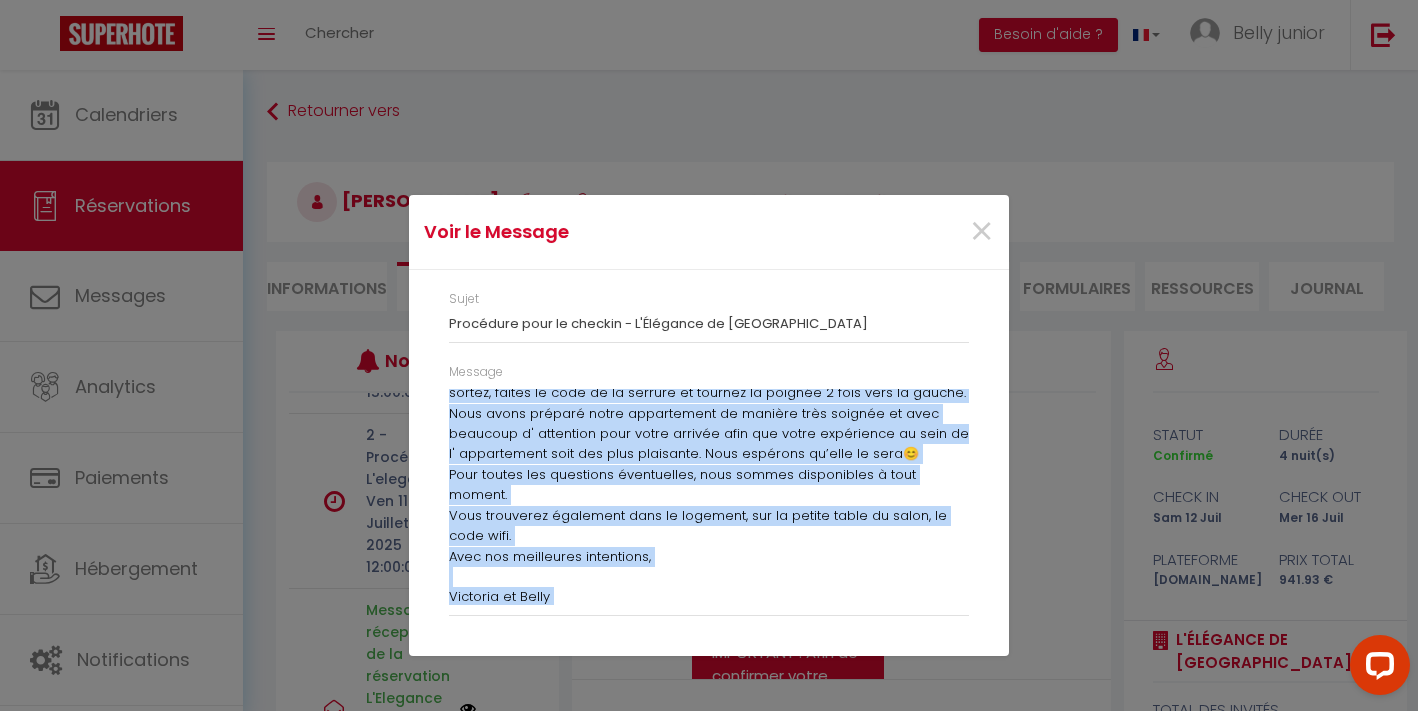 scroll, scrollTop: 274, scrollLeft: 0, axis: vertical 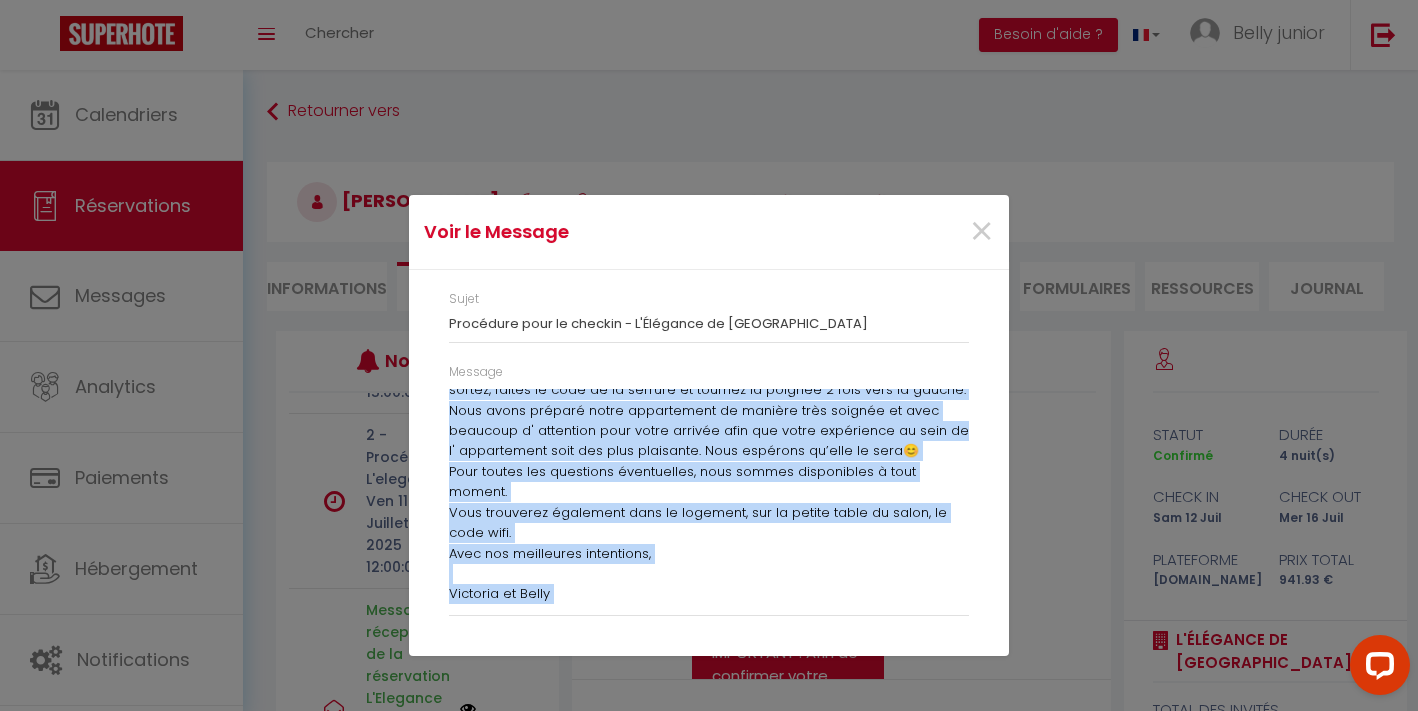 drag, startPoint x: 447, startPoint y: 400, endPoint x: 872, endPoint y: 674, distance: 505.66885 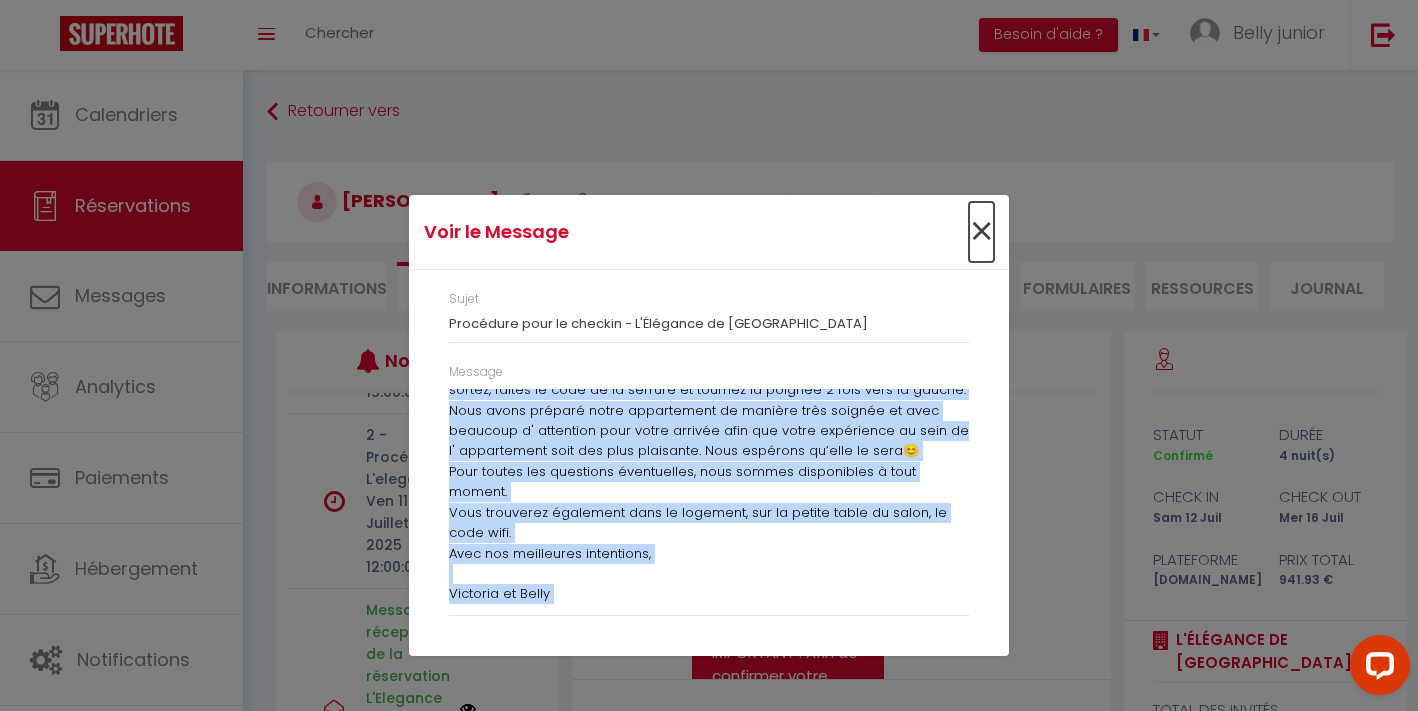 click on "×" at bounding box center (981, 232) 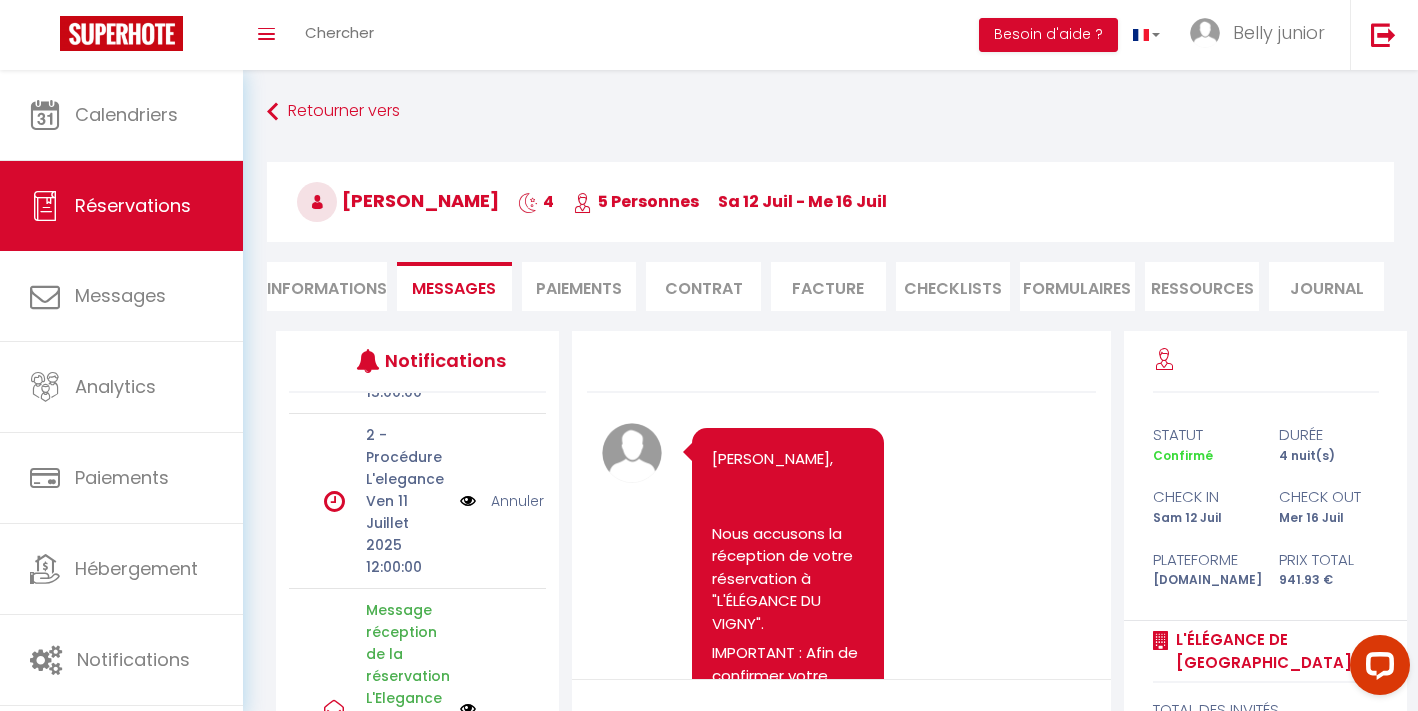 click on "Paiements" at bounding box center (579, 286) 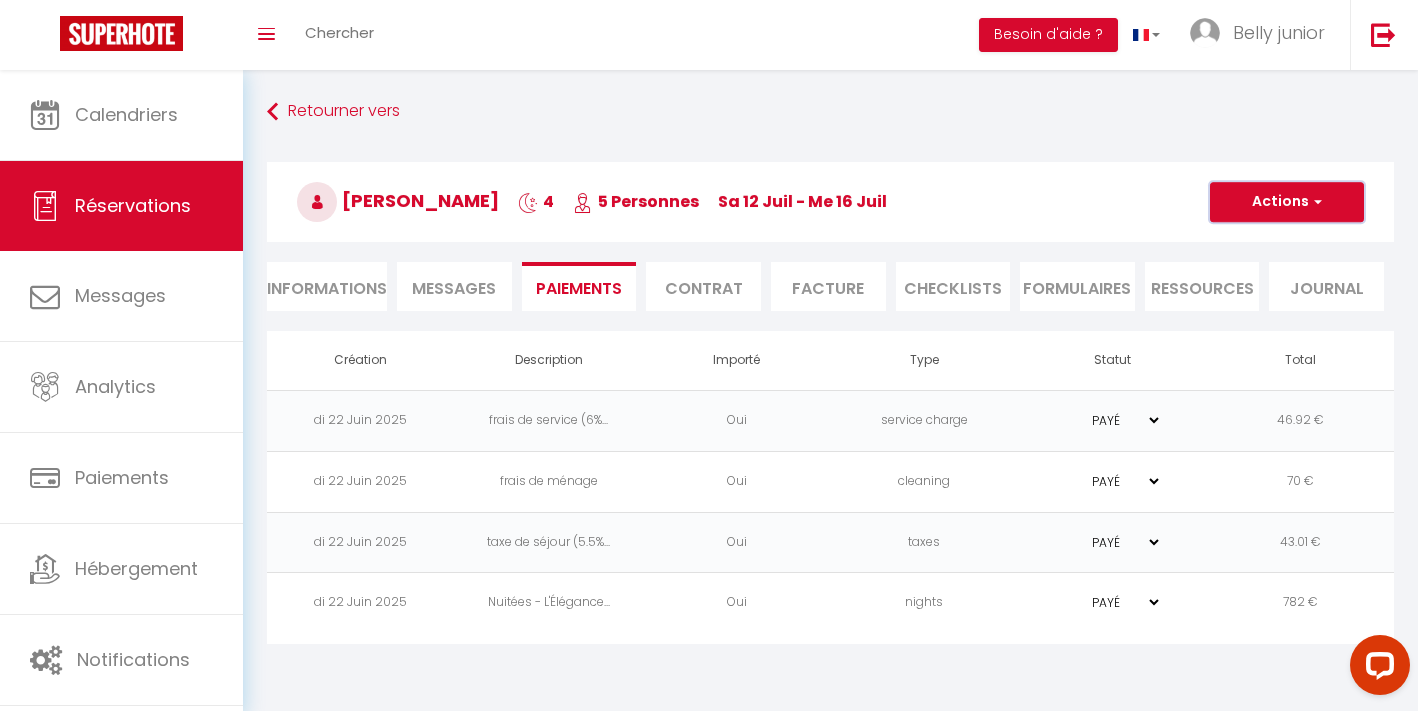 click on "Actions" at bounding box center [1287, 202] 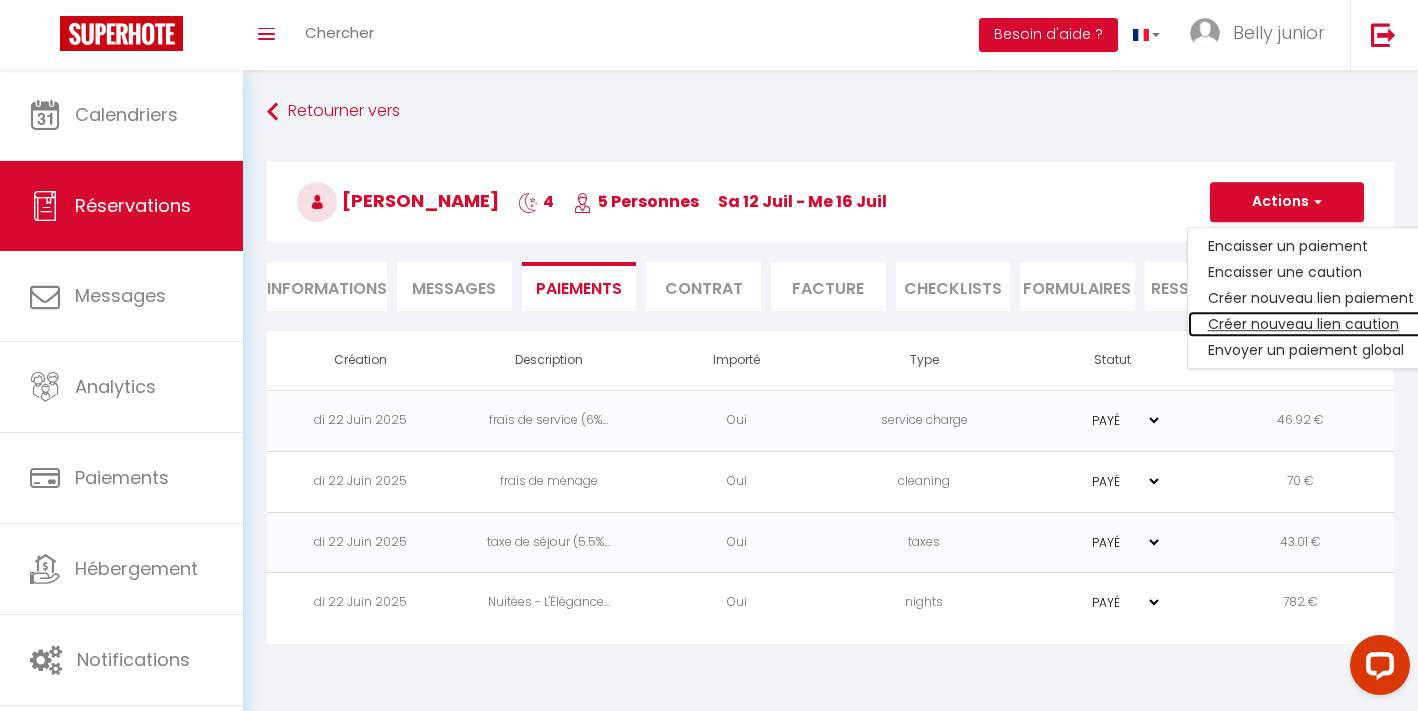 click on "Créer nouveau lien caution" at bounding box center (1311, 324) 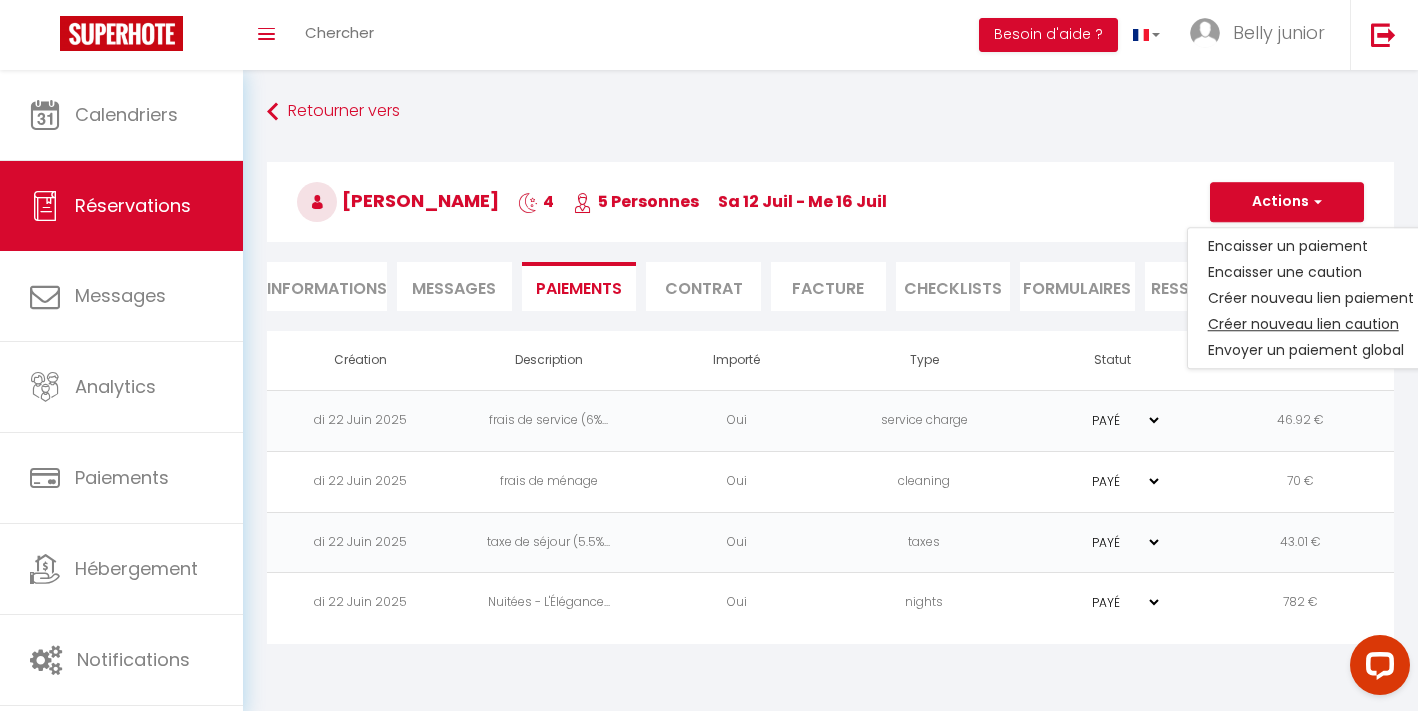 select on "nights" 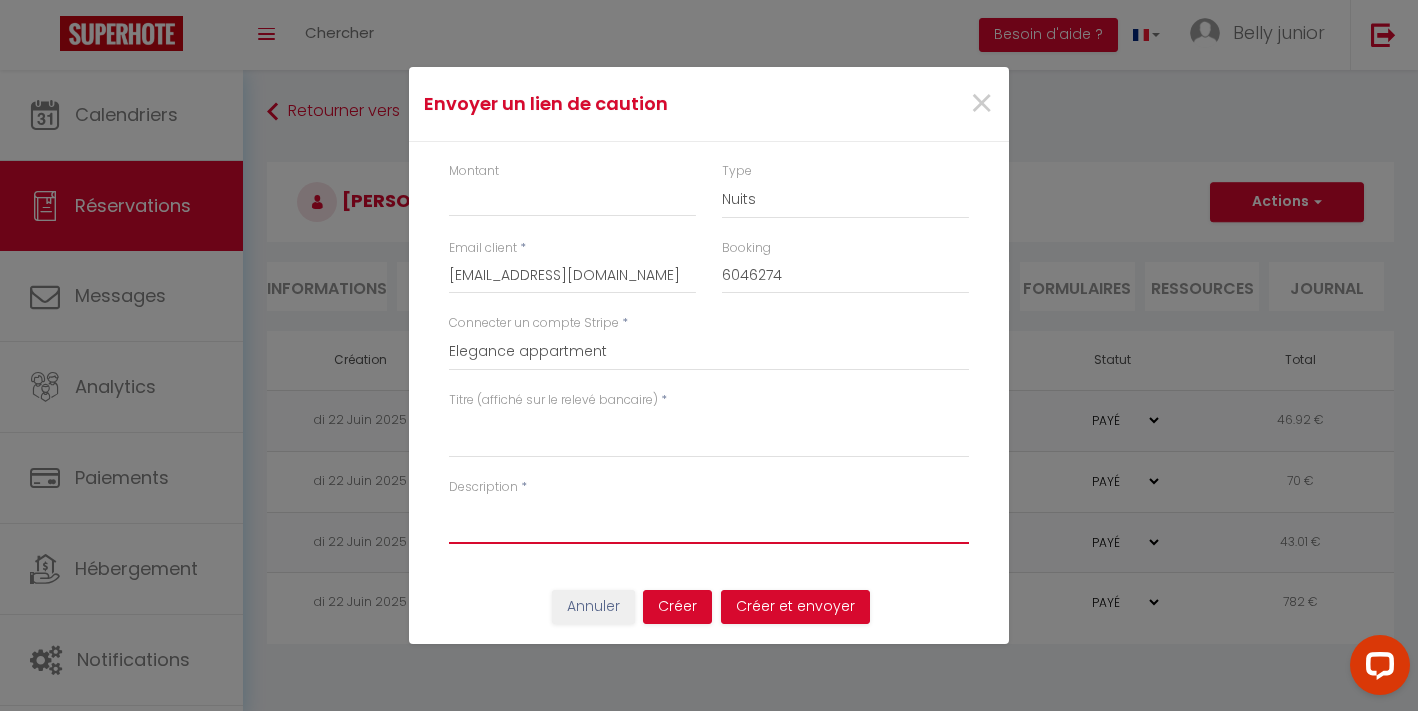click on "Description" at bounding box center (709, 520) 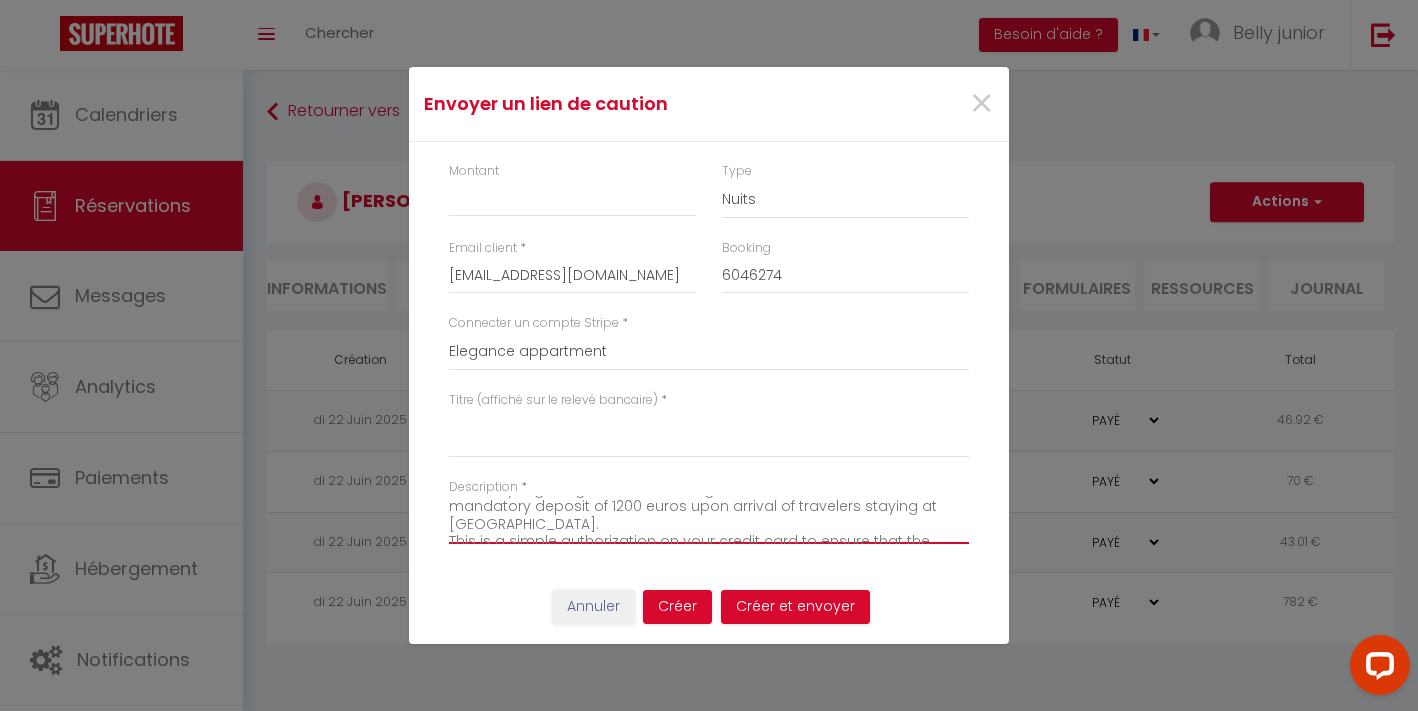 scroll, scrollTop: 37, scrollLeft: 0, axis: vertical 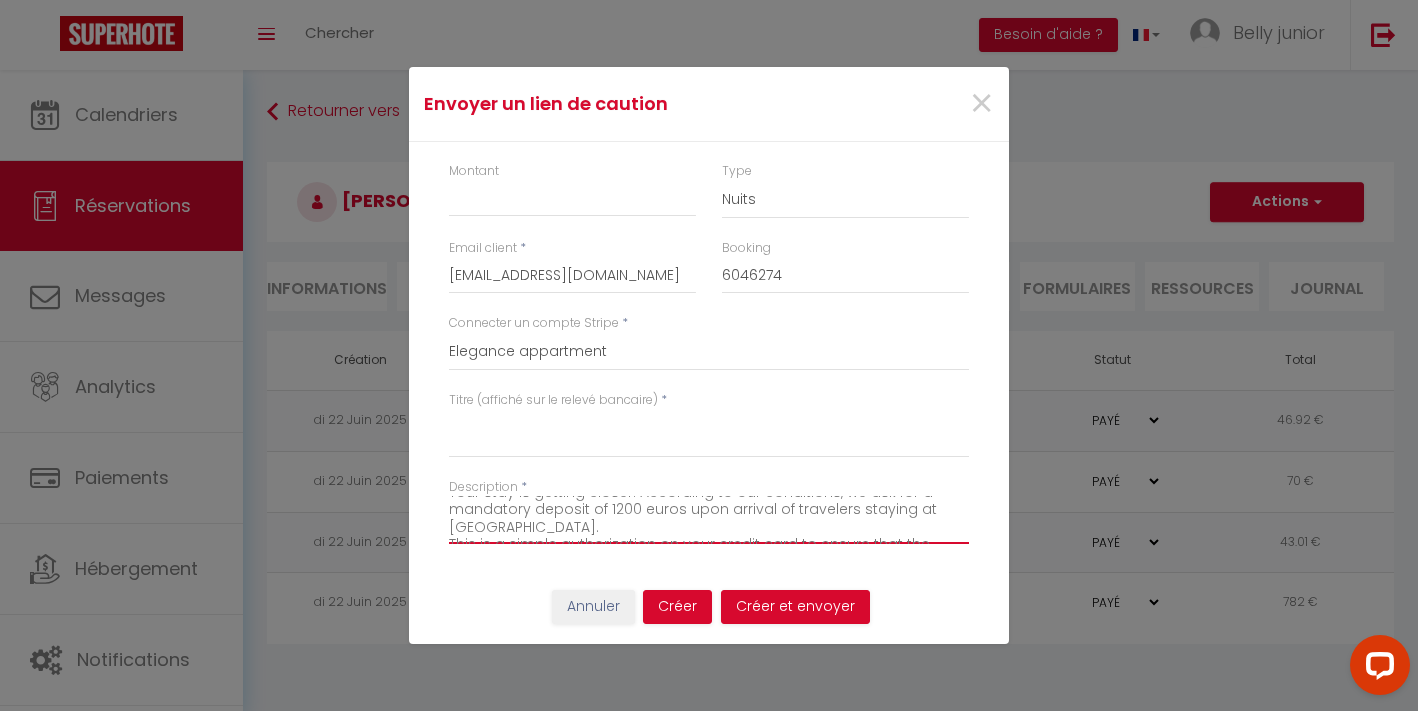 click on "I hope you are well.
Your stay is getting closer. According to our conditions, we ask for a mandatory deposit of 1200 euros upon arrival of travelers staying at Blue Bulle.
This is a simple authorization on your credit card to ensure that the apartment is returned in the same condition as on arrival. The deposit will be returned within 72 hours if the apartment is undamaged.
Without payment of the deposit before your arrival.
I remain at your disposal for any further information." at bounding box center (709, 520) 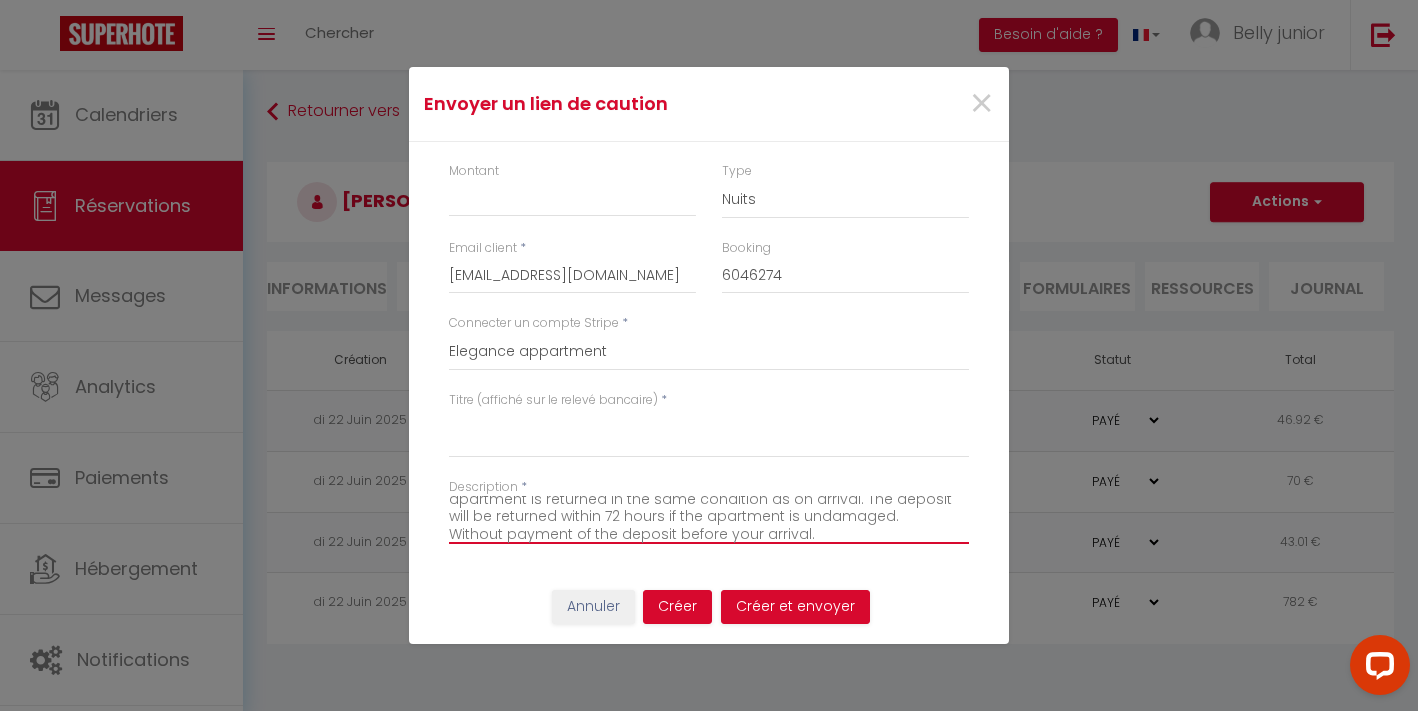 scroll, scrollTop: 107, scrollLeft: 0, axis: vertical 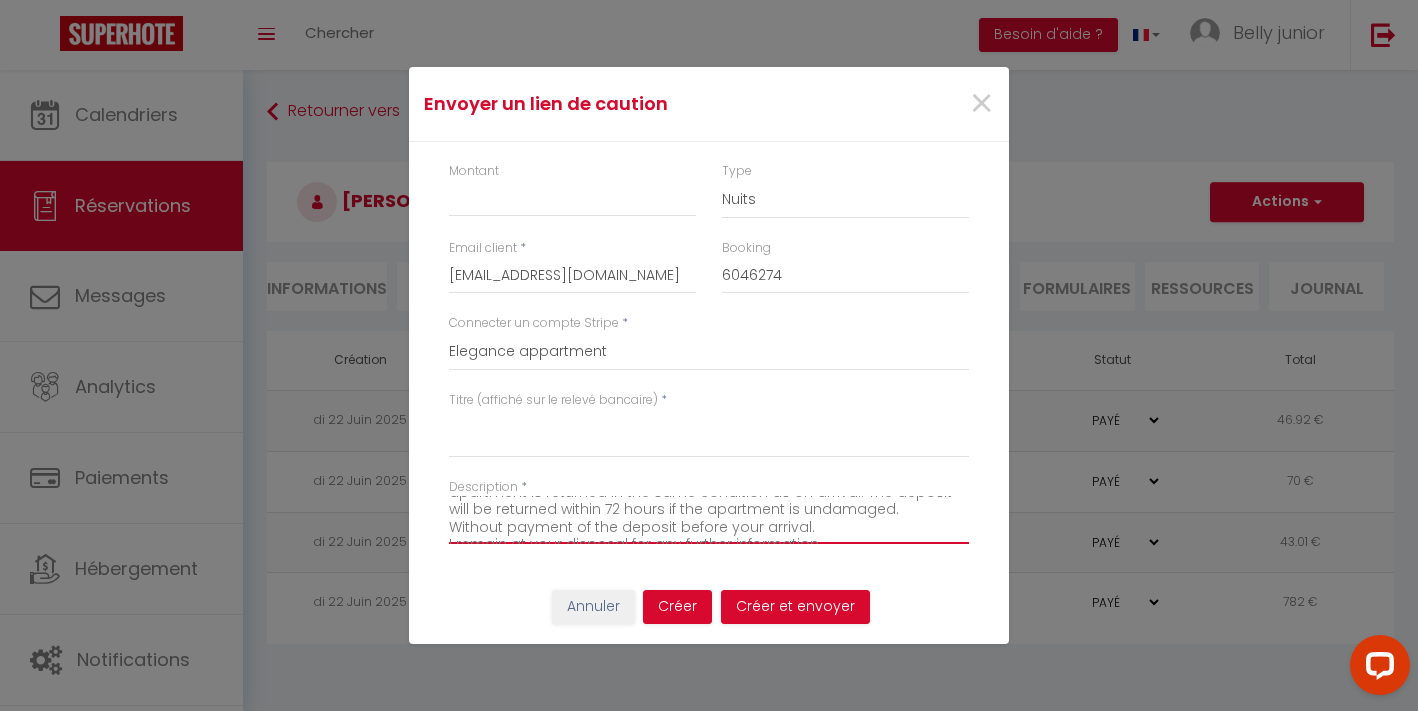 drag, startPoint x: 923, startPoint y: 512, endPoint x: 952, endPoint y: 516, distance: 29.274563 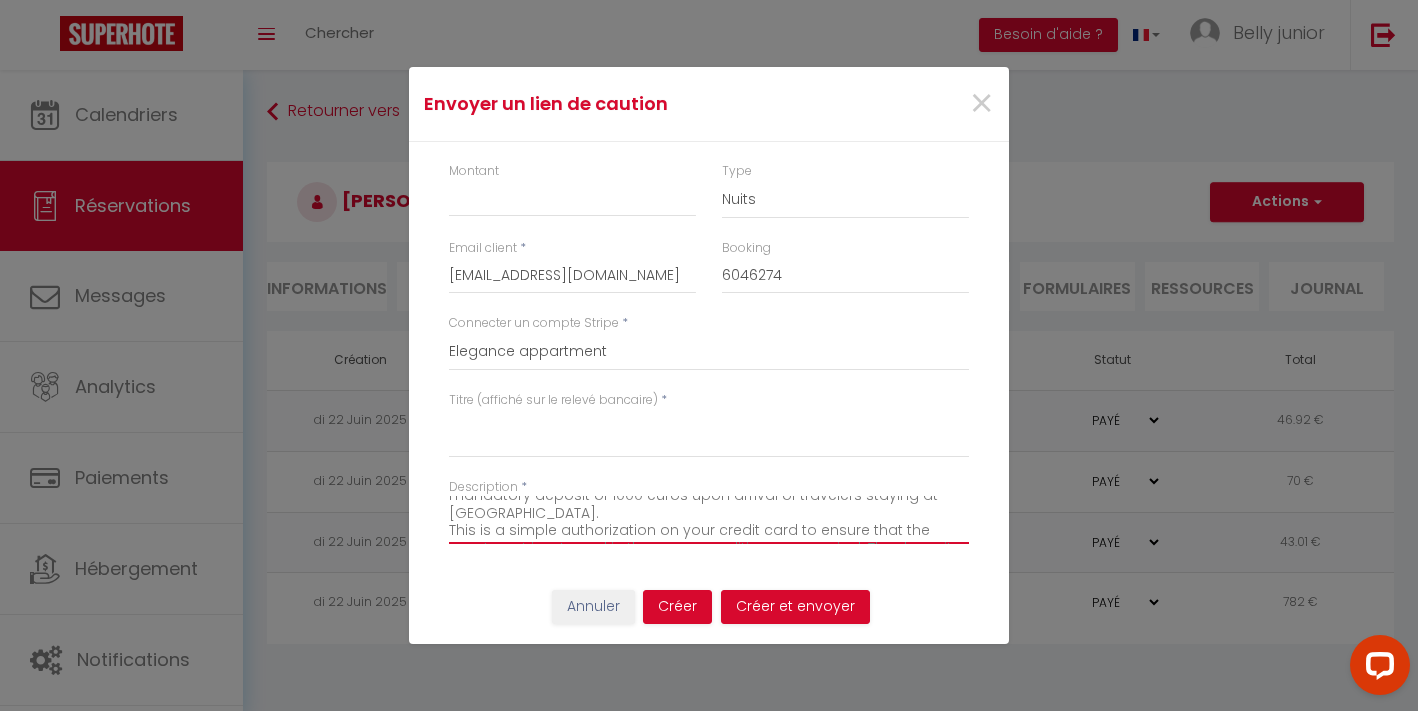 scroll, scrollTop: 52, scrollLeft: 0, axis: vertical 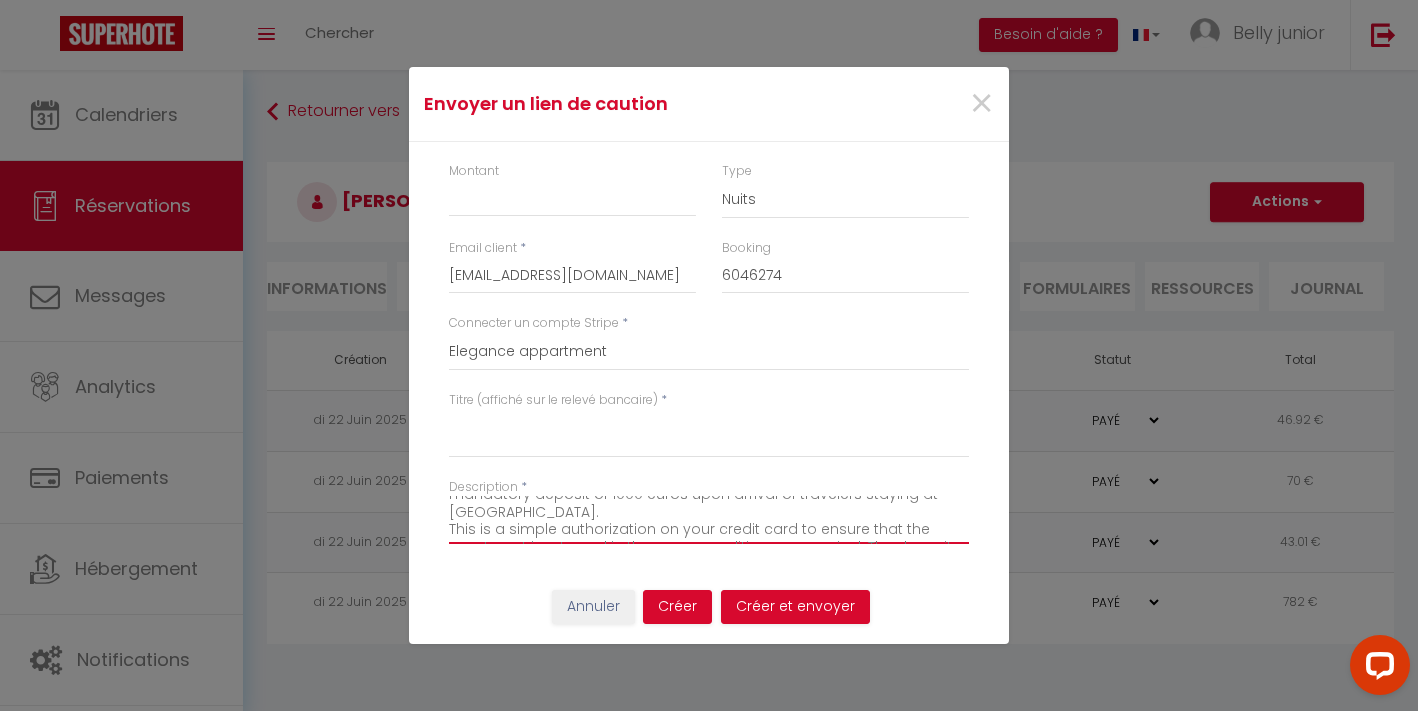 click on "I hope you are well.
Your stay is getting closer. According to our conditions, we ask for a mandatory deposit of 1000 euros upon arrival of travelers staying at Blue Bulle.
This is a simple authorization on your credit card to ensure that the apartment is returned in the same condition as on arrival. The deposit will be returned within 72 hours if the apartment is undamaged.
Without payment of the deposit before your arrival.
I remain at your disposal for any further information." at bounding box center [709, 520] 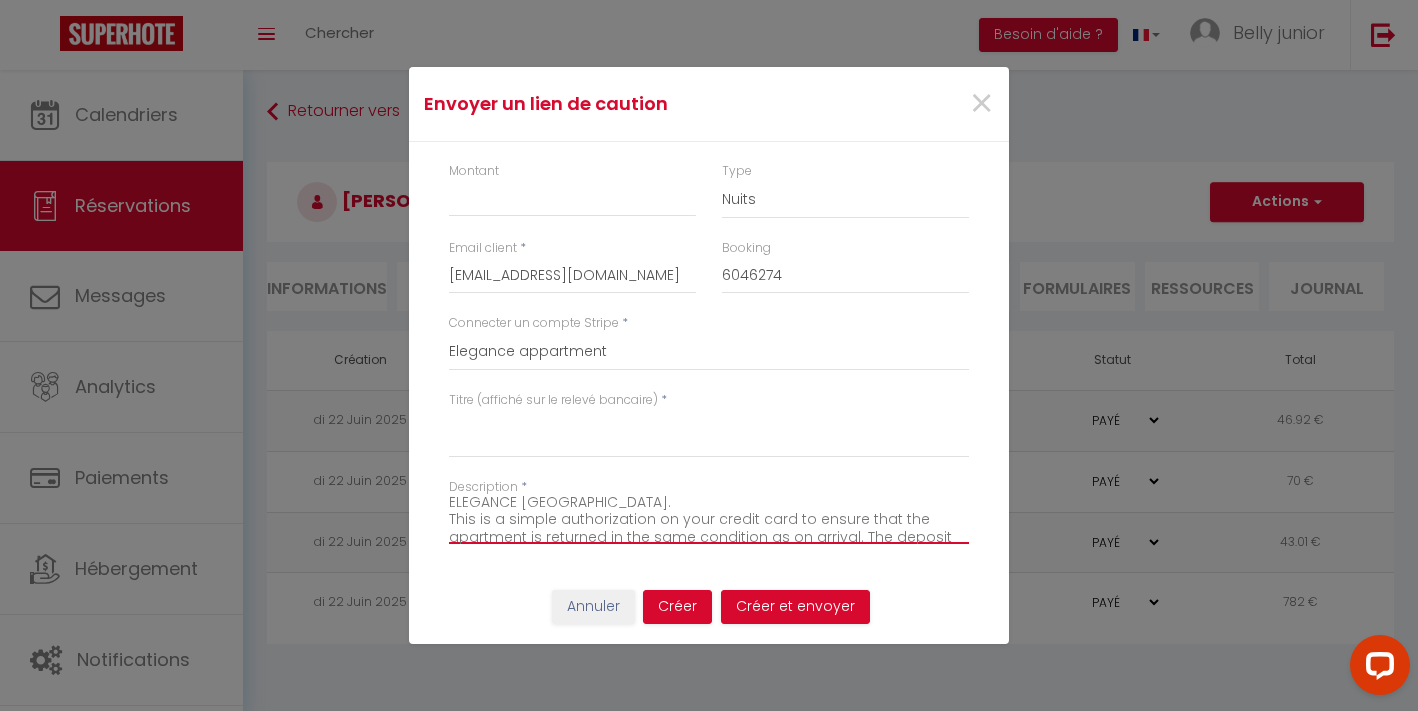 scroll, scrollTop: 140, scrollLeft: 0, axis: vertical 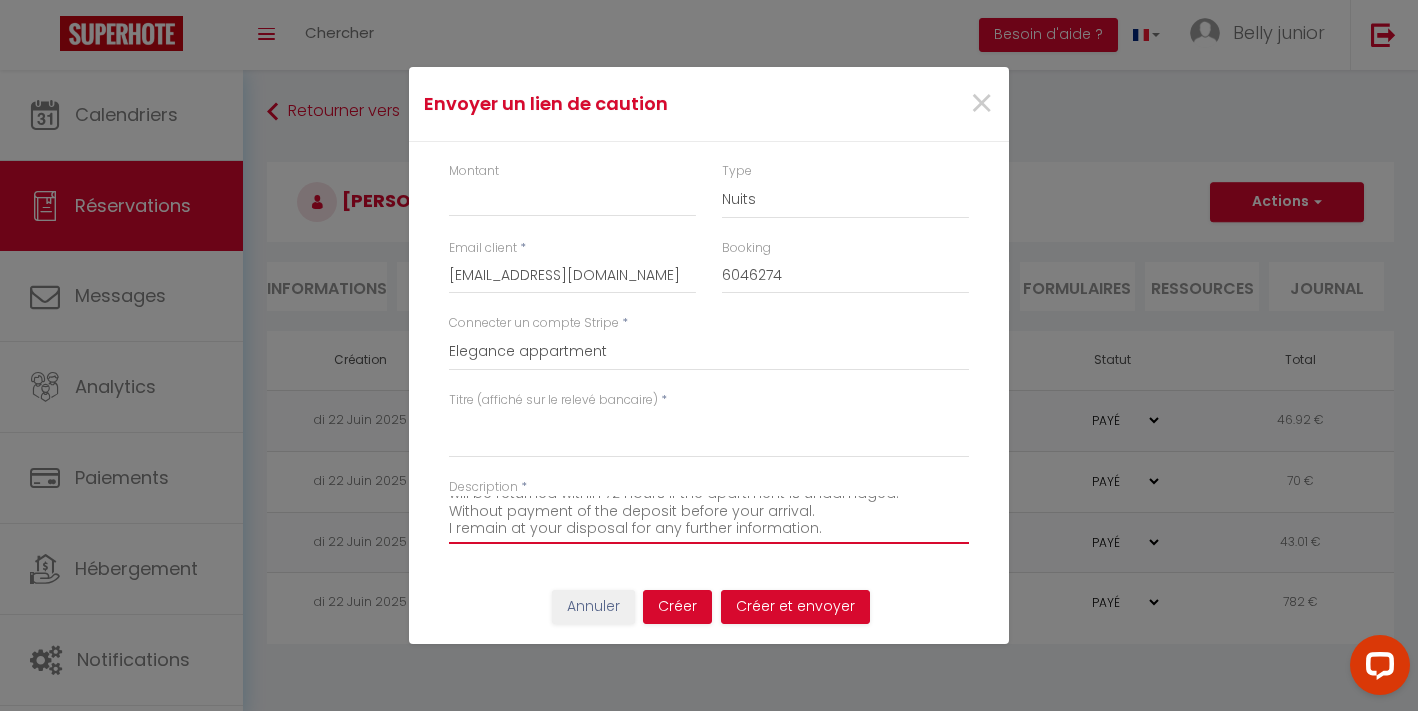 type on "I hope you are well.
Your stay is getting closer. According to our conditions, we ask for a mandatory deposit of 1000 euros upon arrival of travelers staying at ÉLÉGANCE BELLEVUE.
This is a simple authorization on your credit card to ensure that the apartment is returned in the same condition as on arrival. The deposit will be returned within 72 hours if the apartment is undamaged.
Without payment of the deposit before your arrival.
I remain at your disposal for any further information." 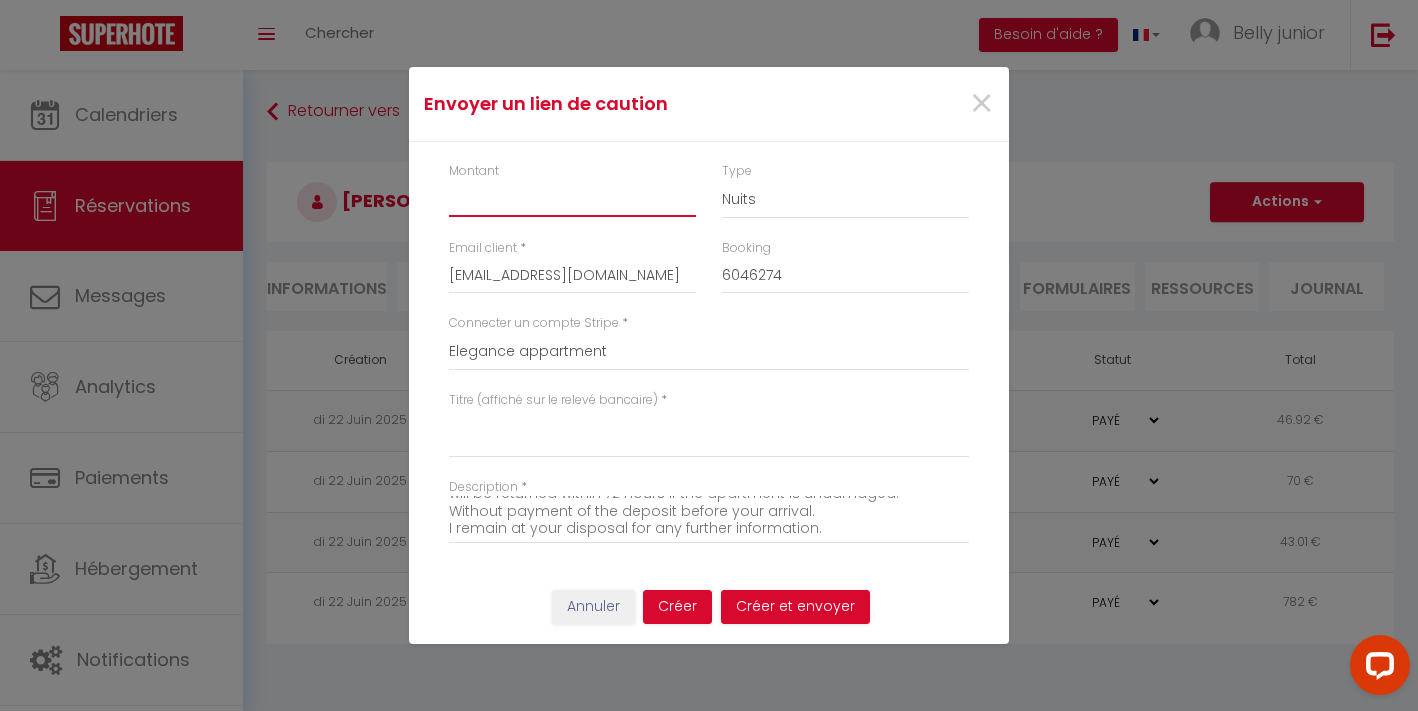 click on "Montant" at bounding box center (572, 199) 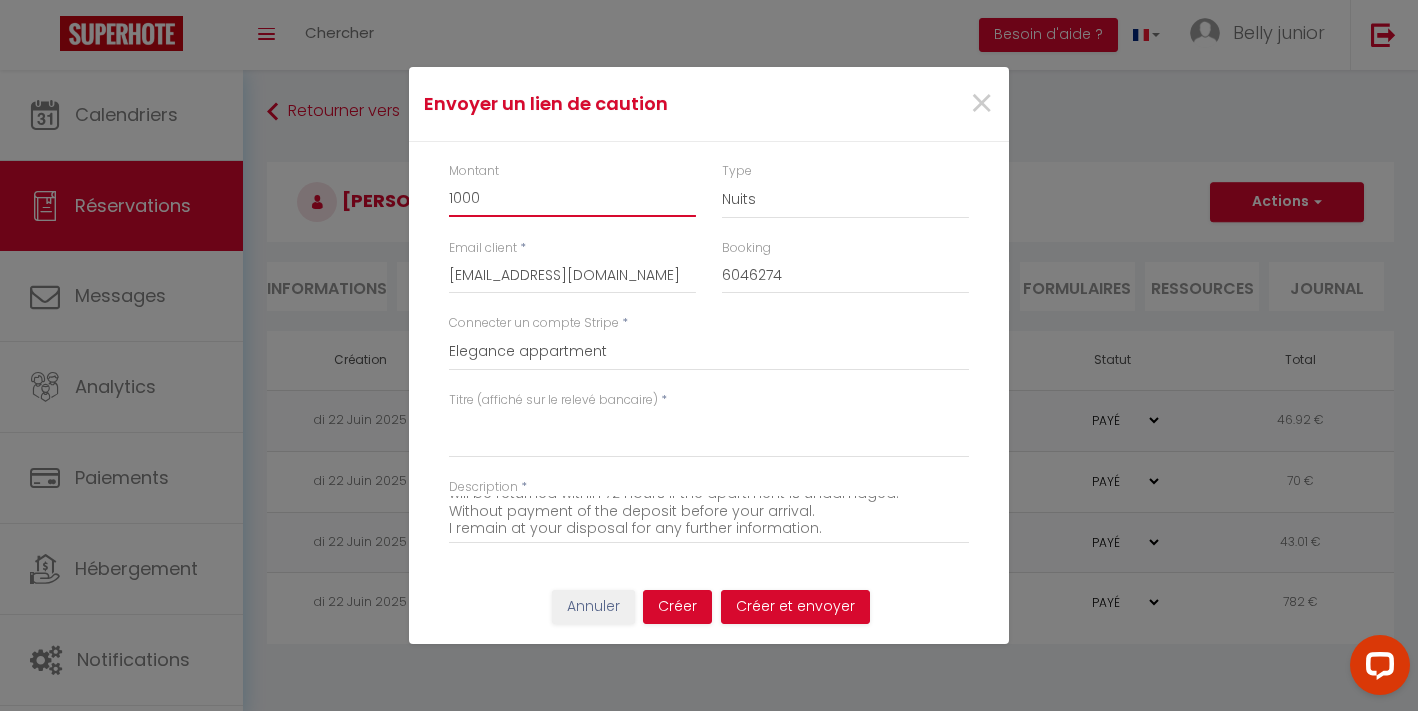 type on "1000" 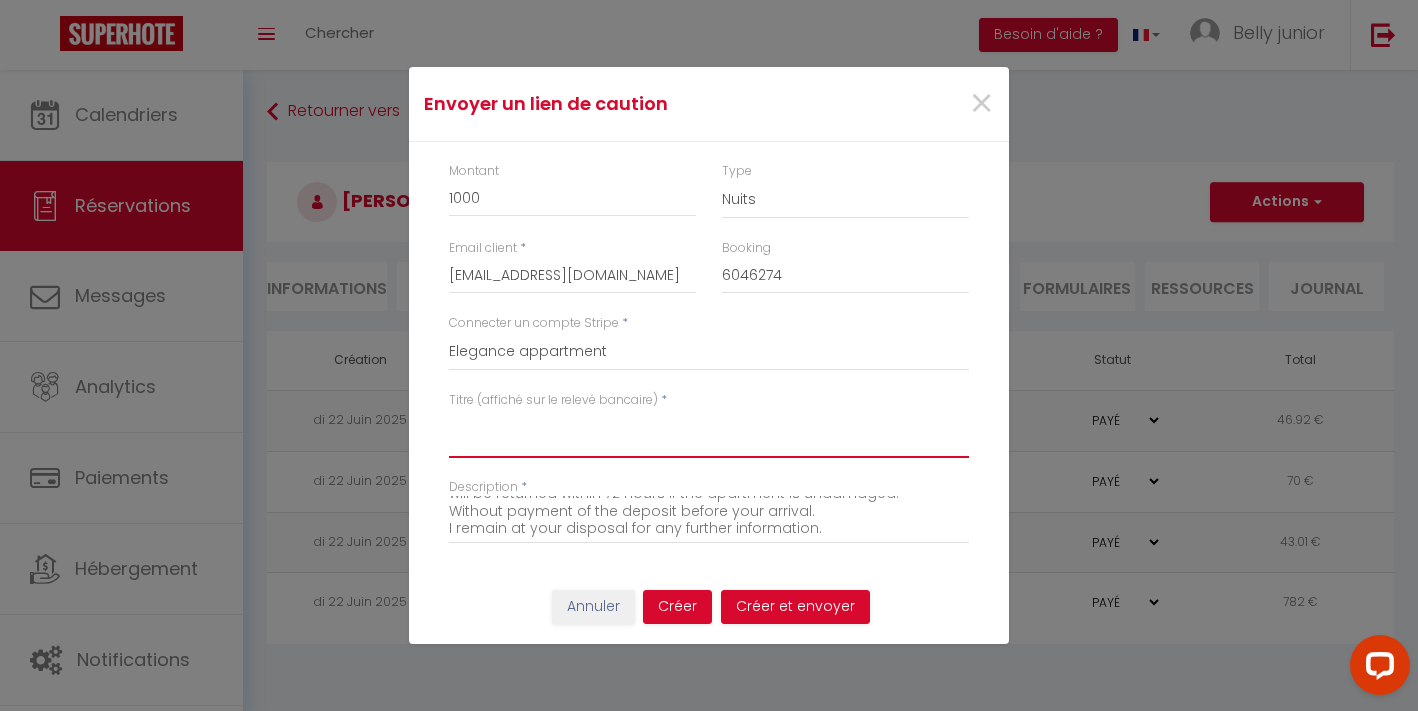 click on "Titre (affiché sur le relevé bancaire)" at bounding box center (709, 434) 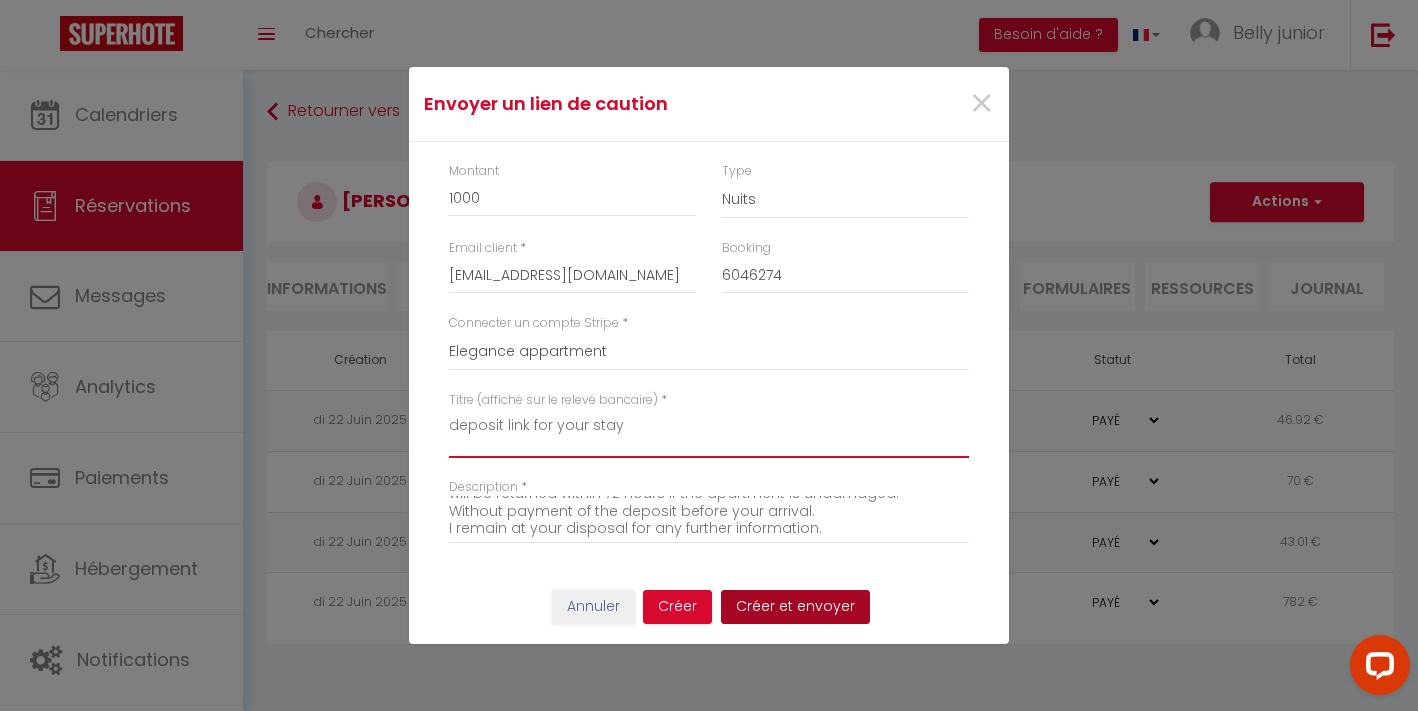 type on "deposit link for your stay" 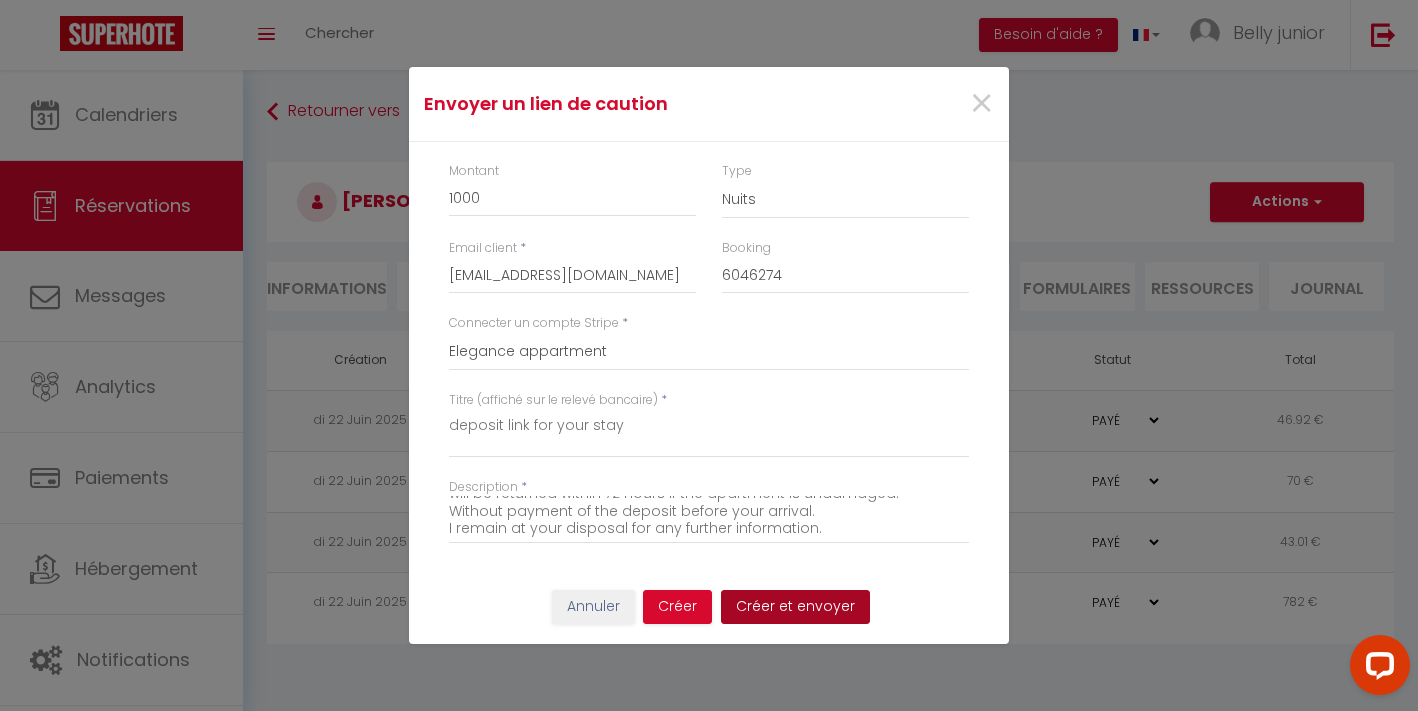 click on "Créer et envoyer" at bounding box center (795, 607) 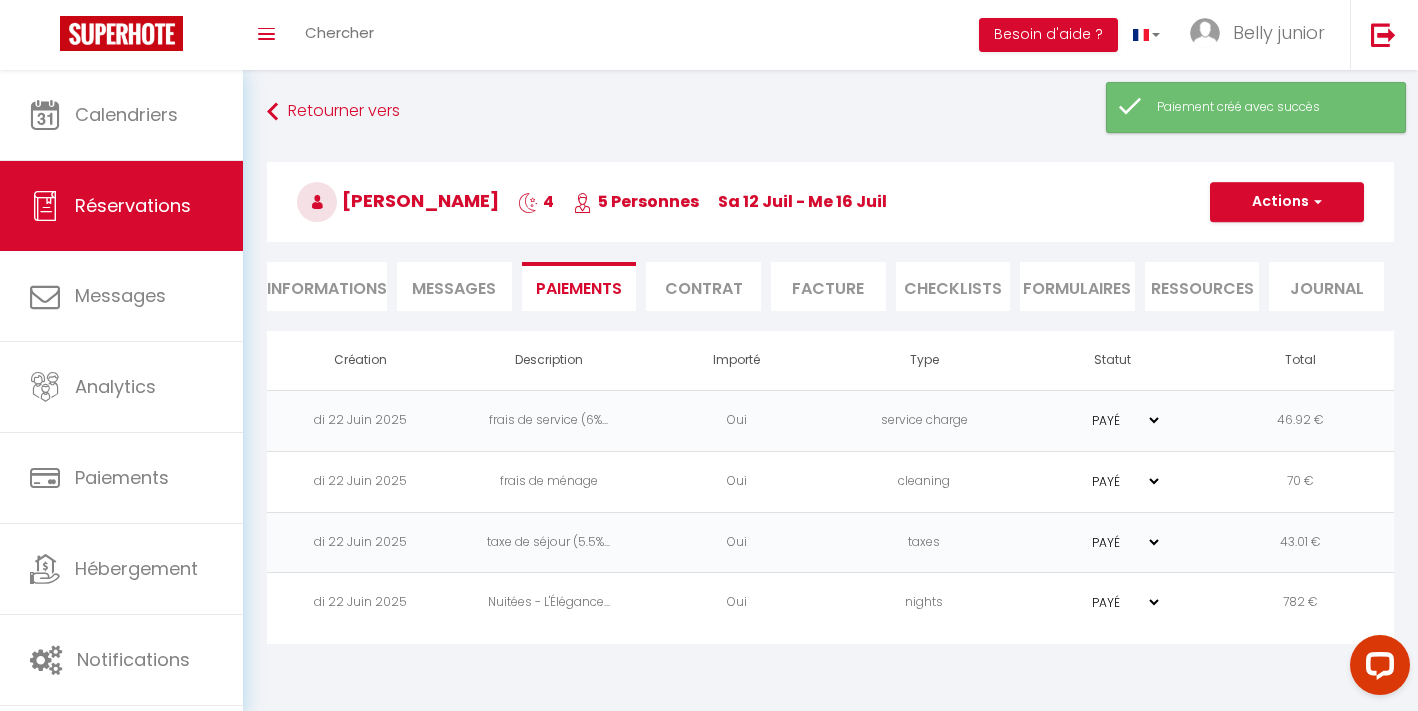 type on "mbartn.997566@guest.booking.com" 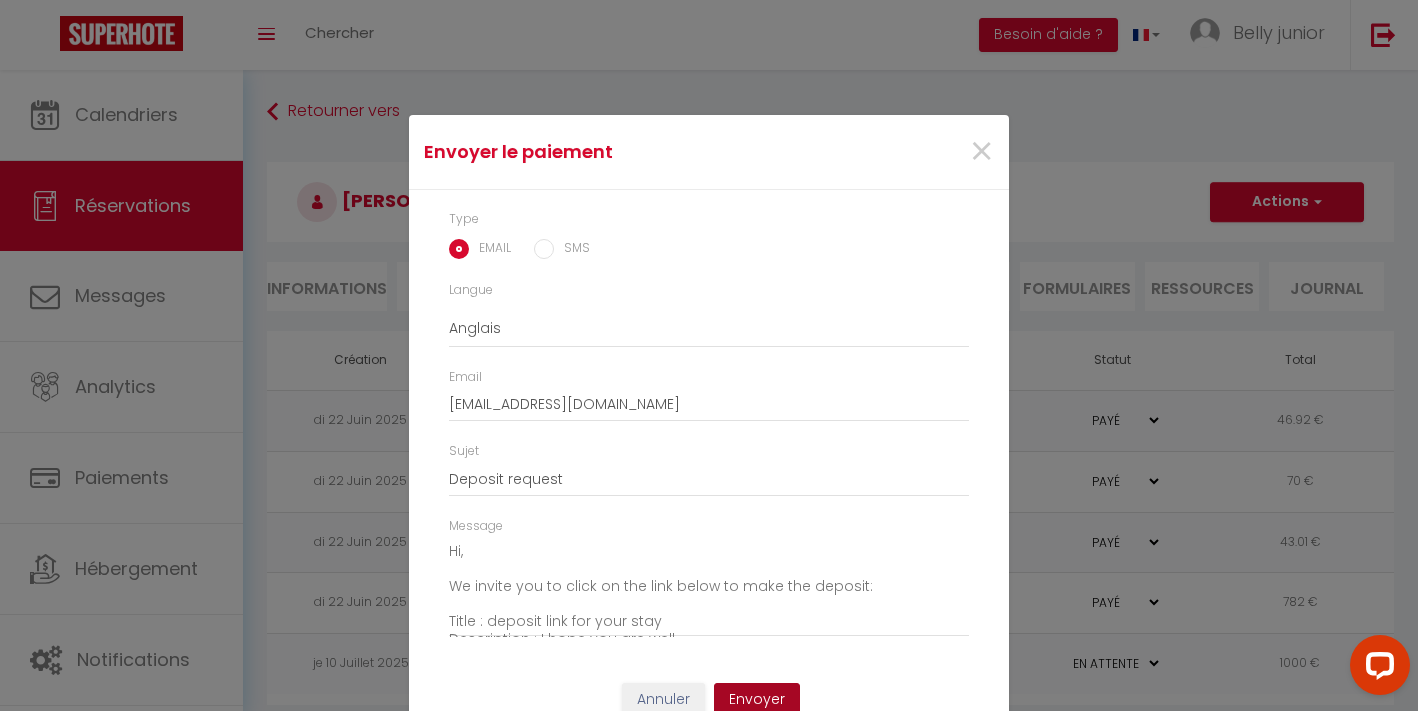 click on "Envoyer" at bounding box center (757, 700) 